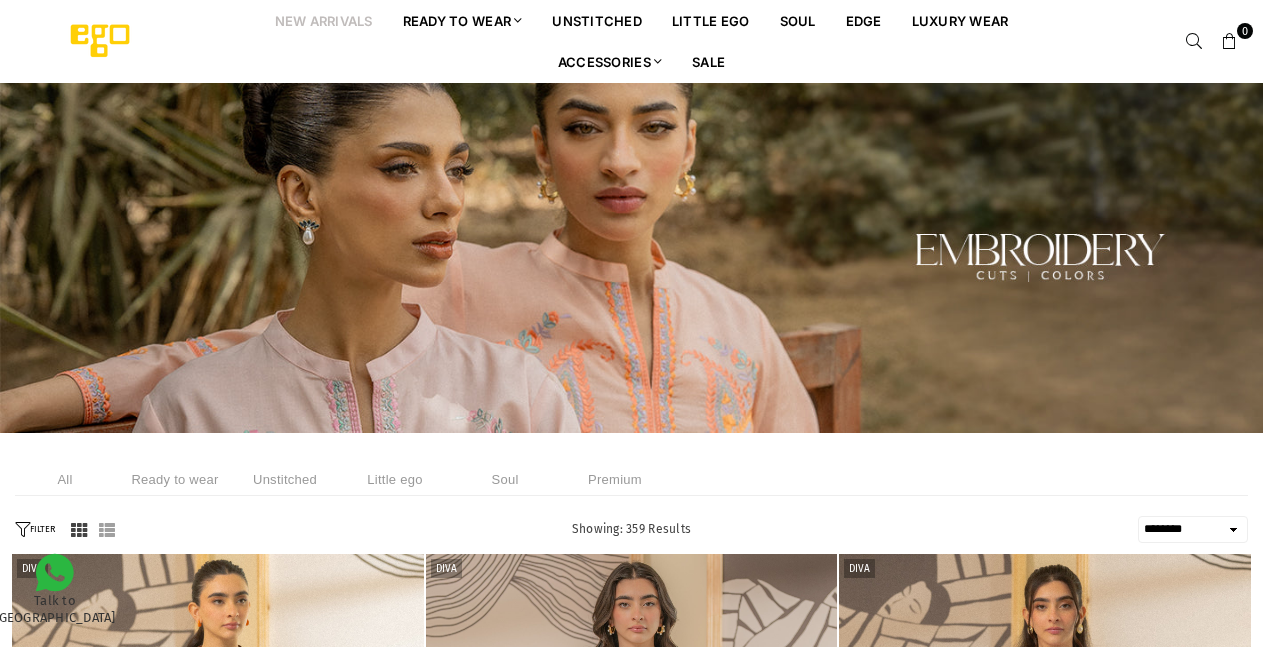 select on "******" 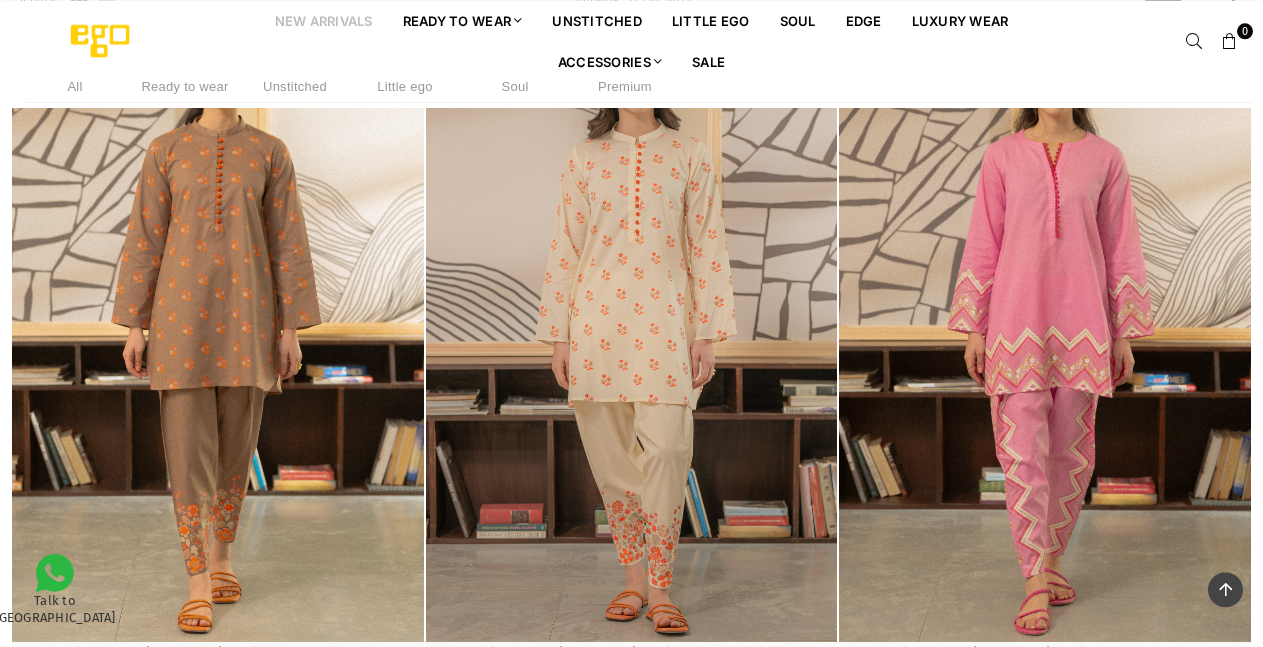 scroll, scrollTop: 458, scrollLeft: 0, axis: vertical 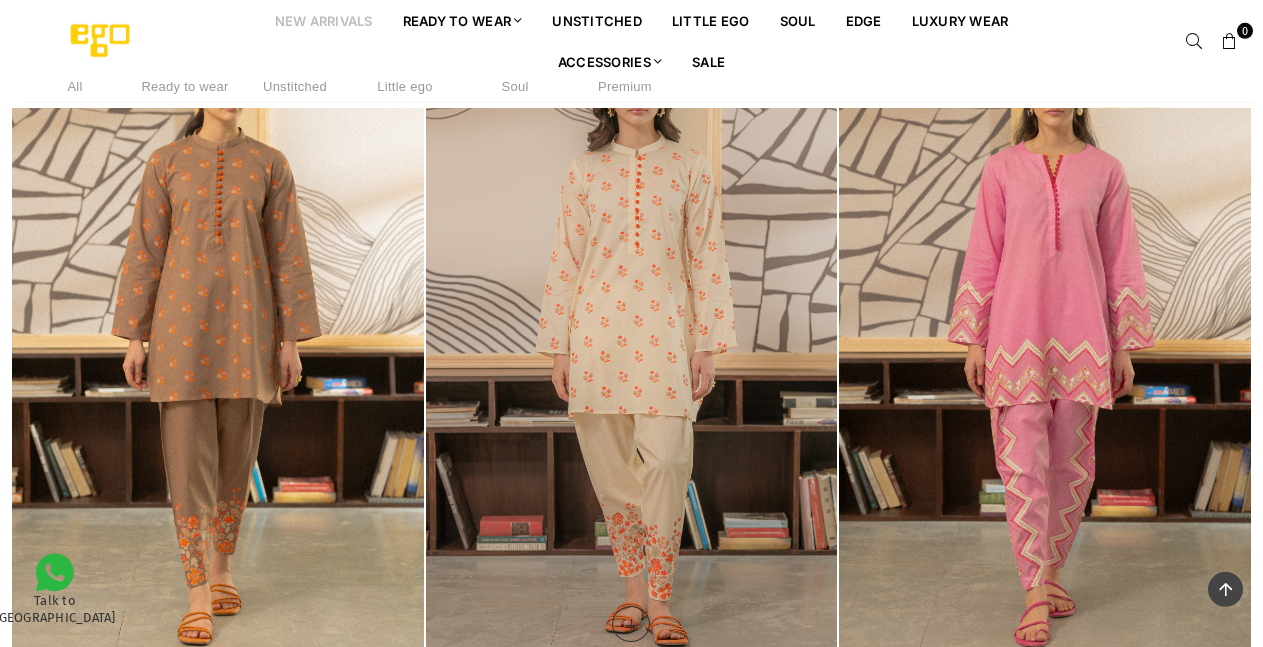 click at bounding box center (632, 345) 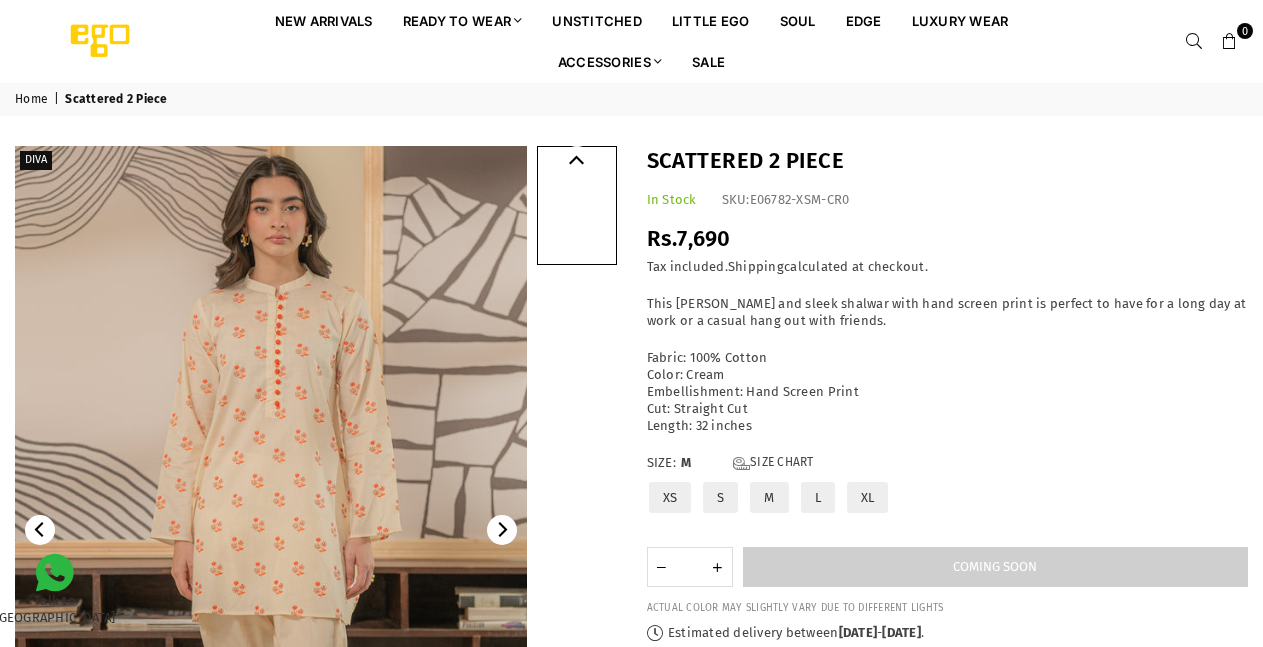 scroll, scrollTop: 0, scrollLeft: 0, axis: both 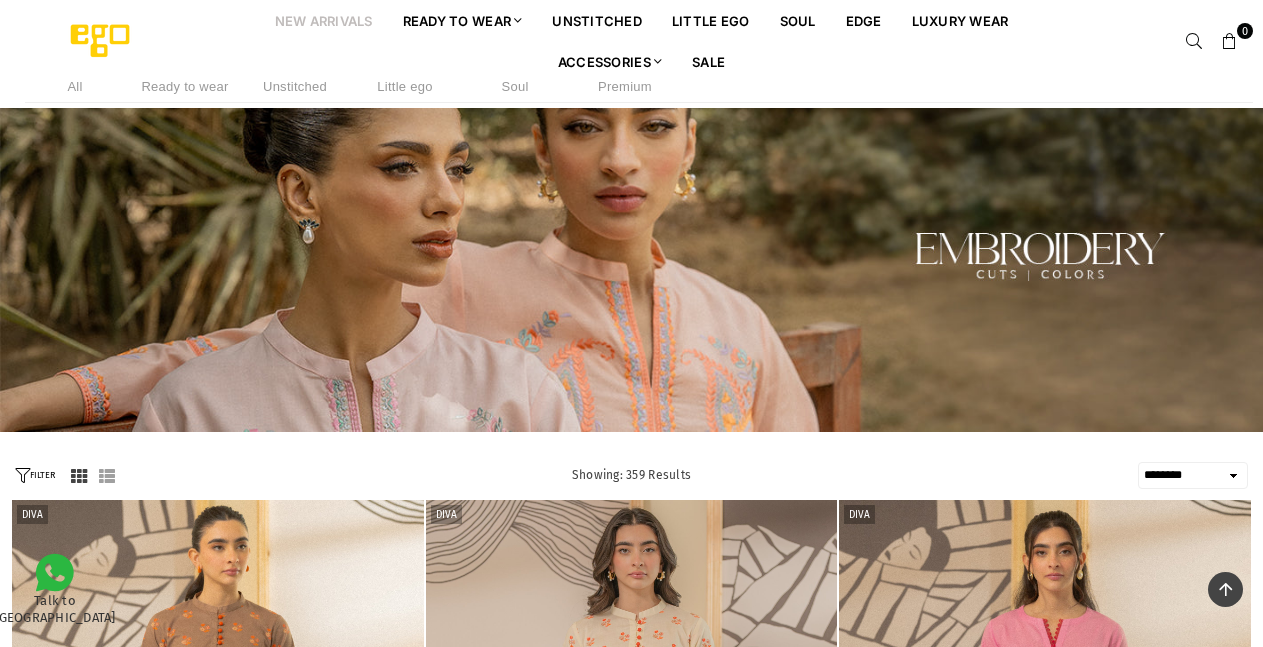 select on "******" 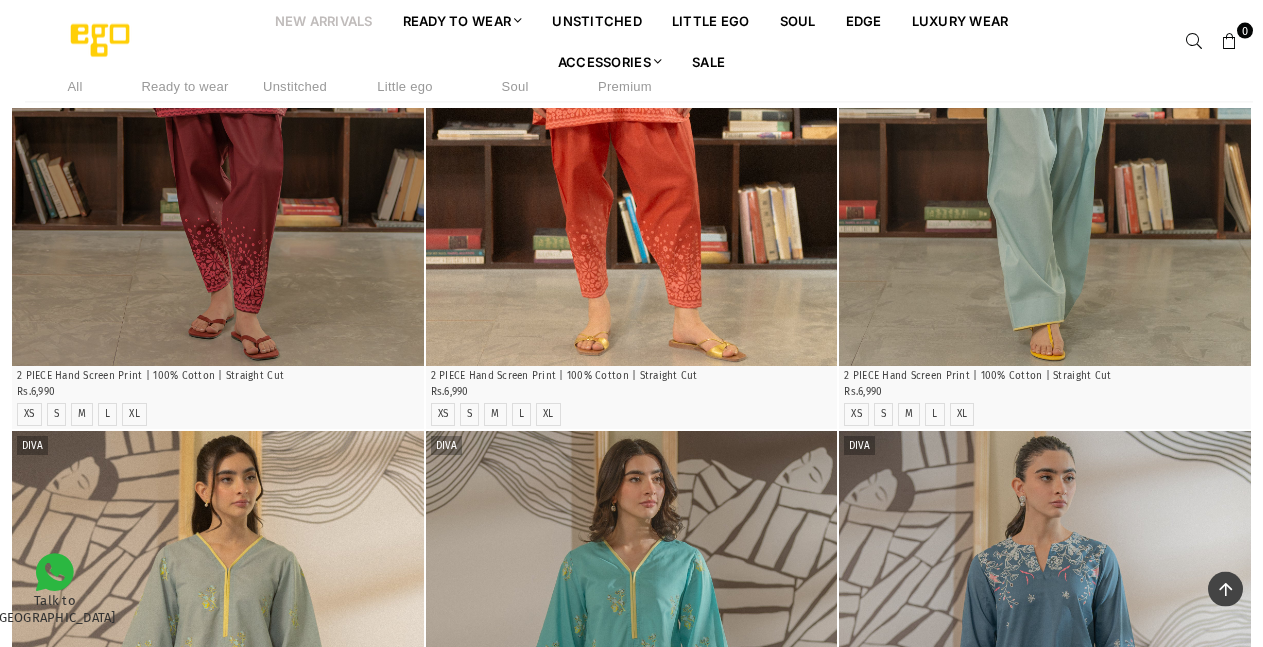 scroll, scrollTop: 2118, scrollLeft: 0, axis: vertical 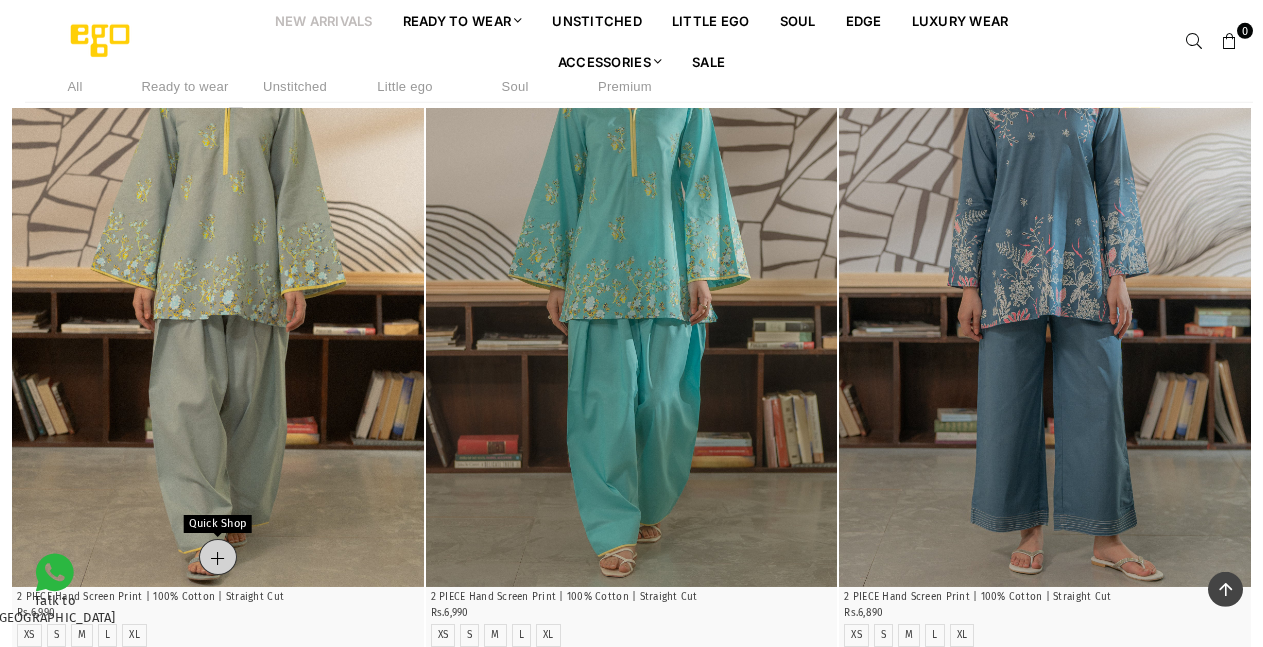 click on "Quick Shop" at bounding box center (218, 557) 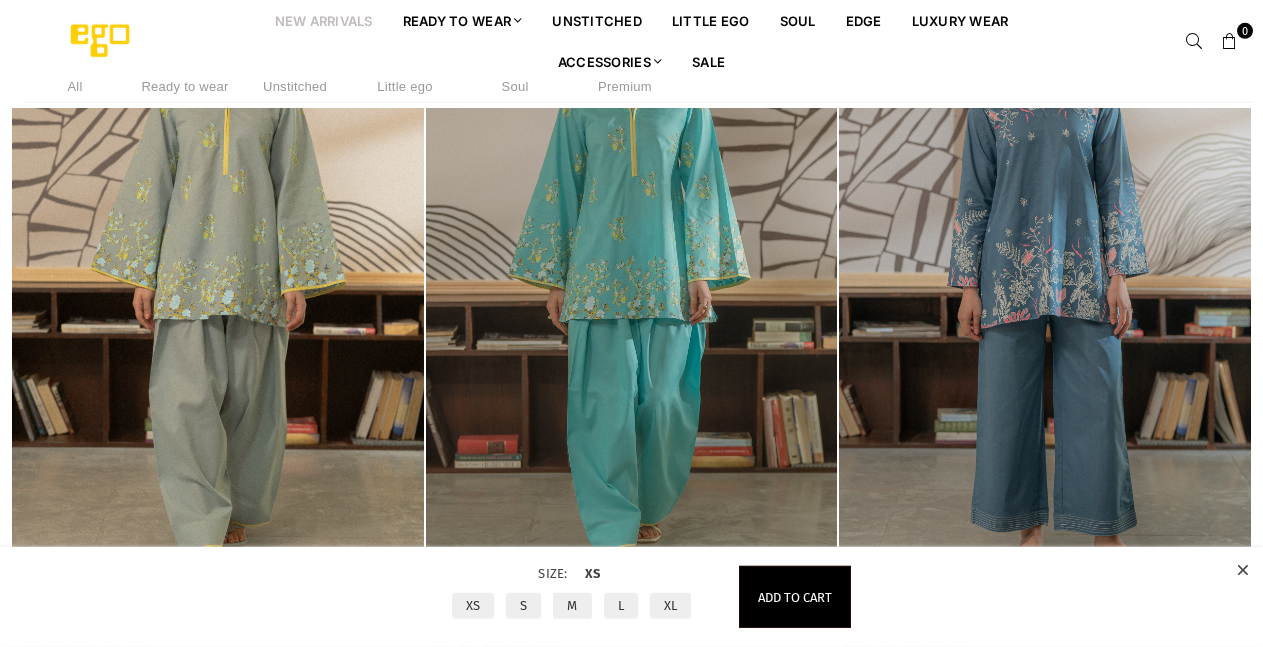 click on "**********" at bounding box center [631, 651] 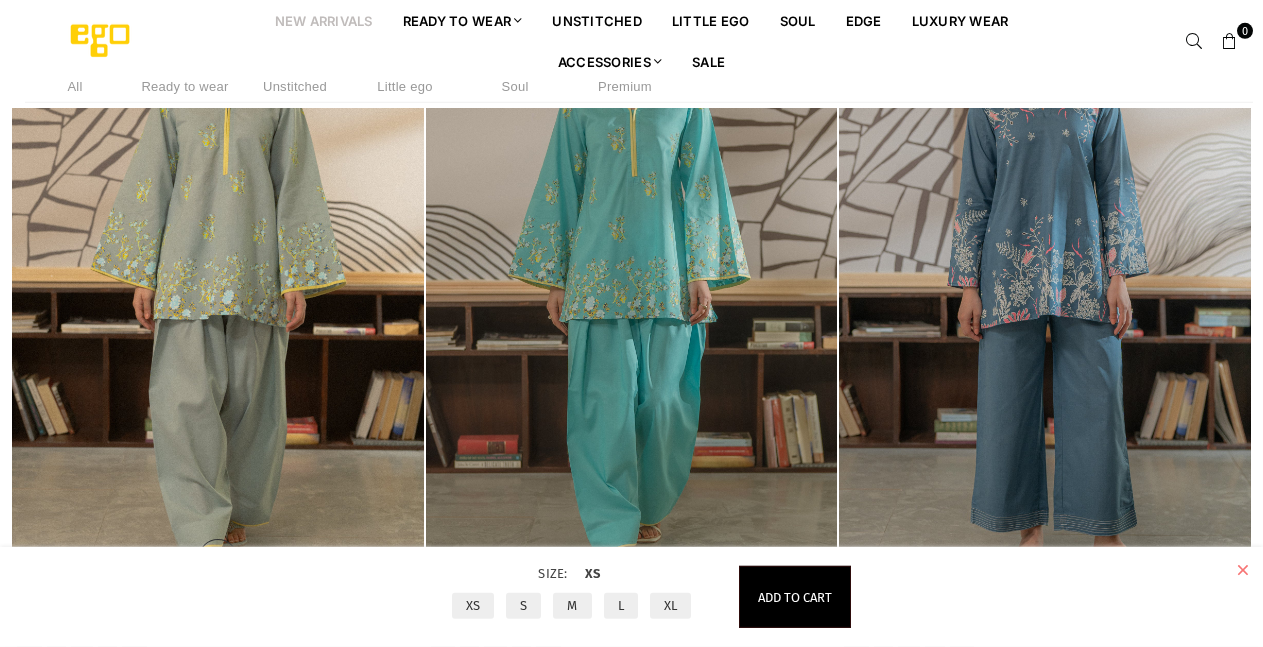 click at bounding box center (1242, 570) 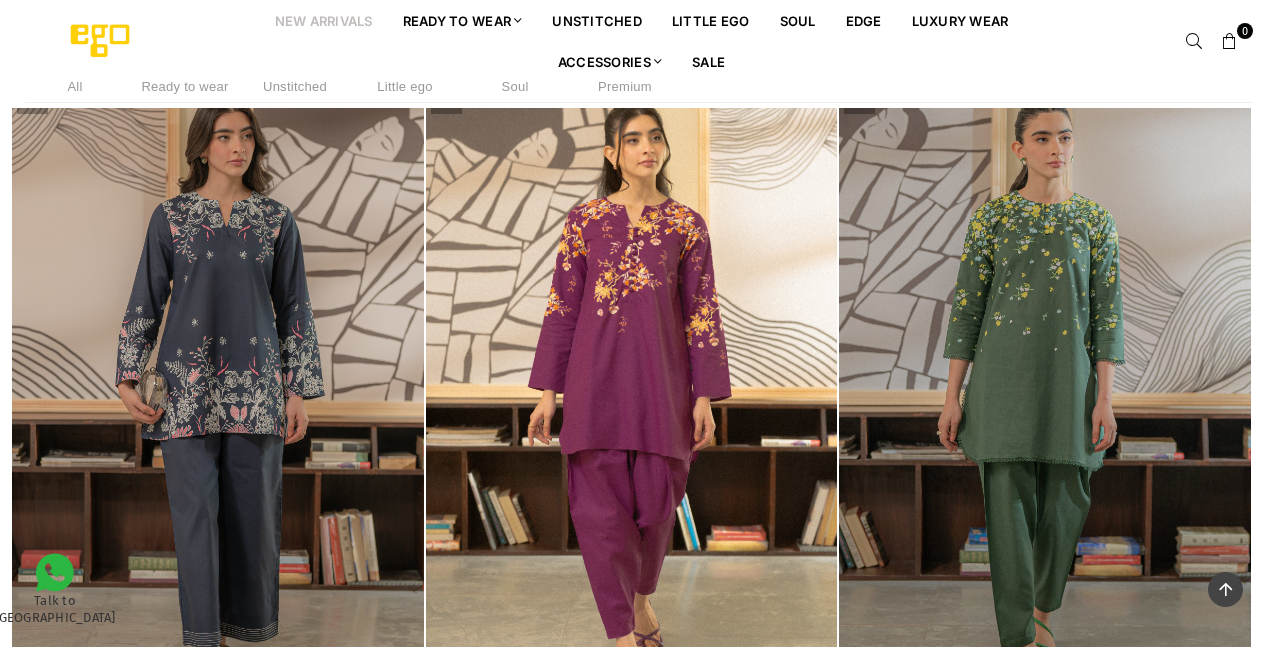 scroll, scrollTop: 3381, scrollLeft: 0, axis: vertical 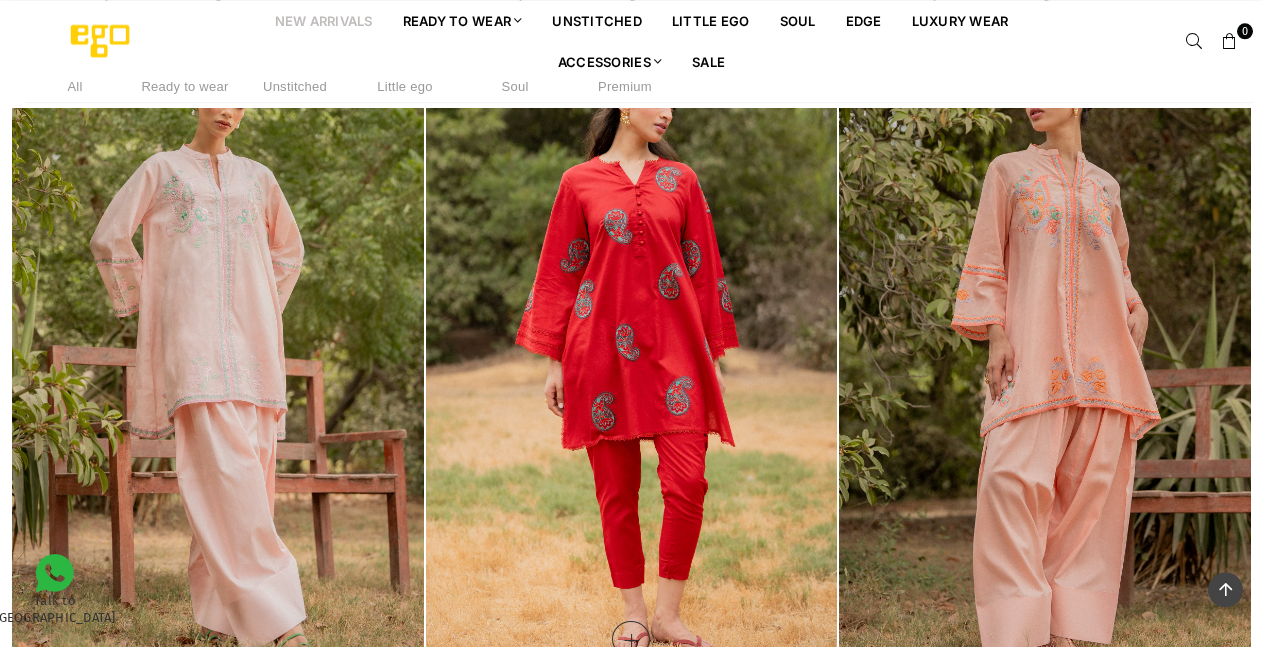 click at bounding box center (632, 360) 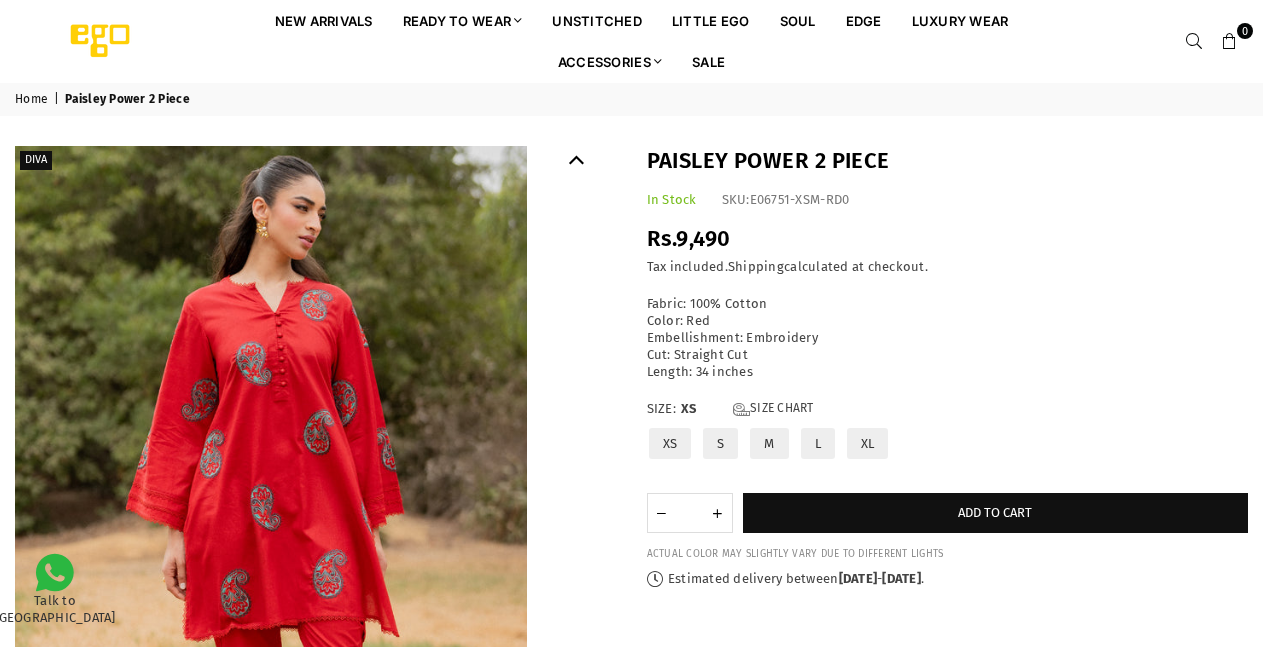 scroll, scrollTop: 0, scrollLeft: 0, axis: both 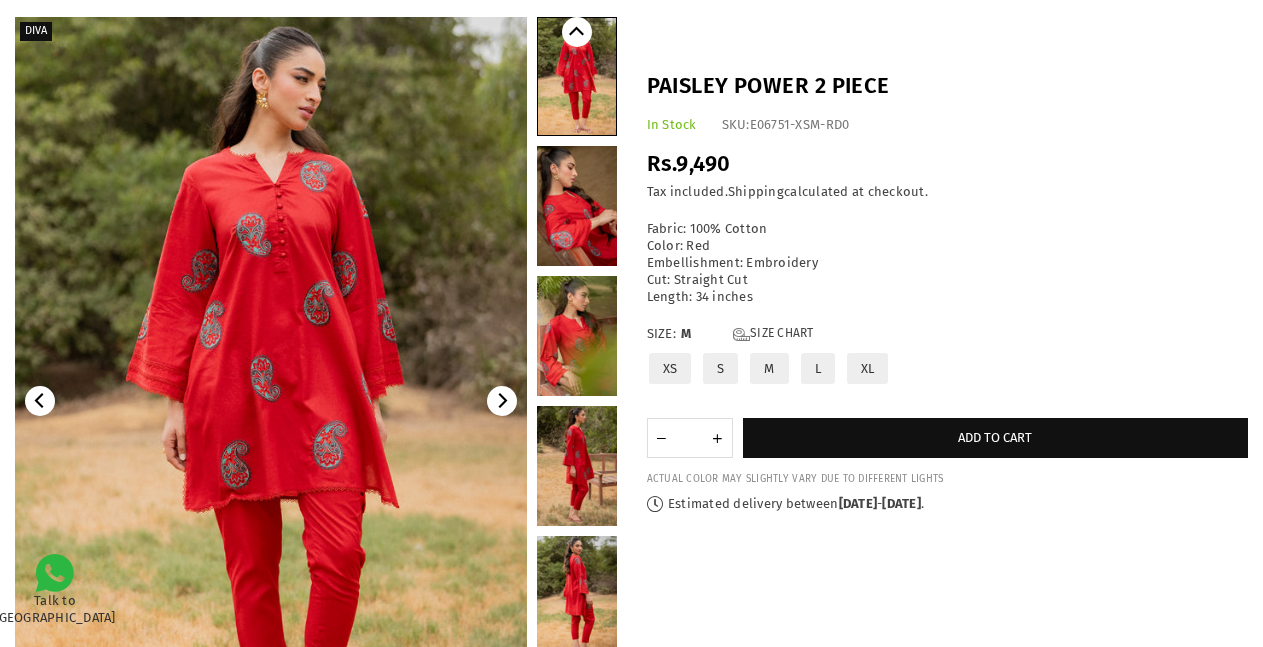 click at bounding box center (577, 336) 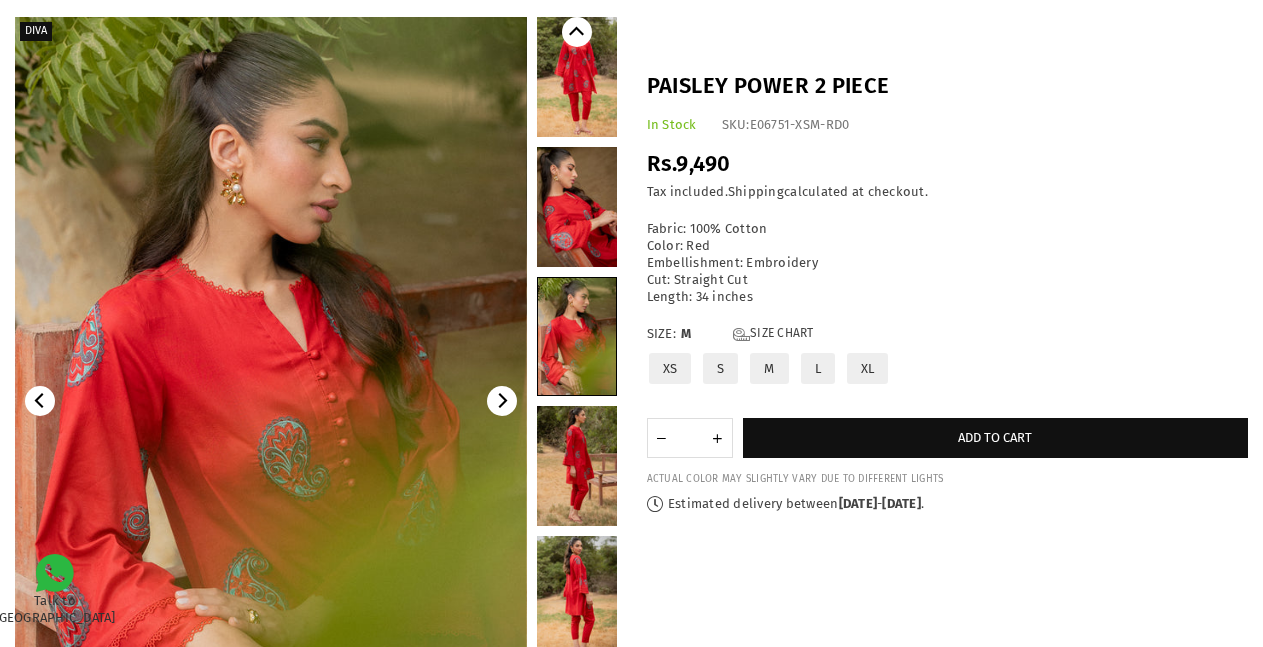 scroll, scrollTop: 0, scrollLeft: 0, axis: both 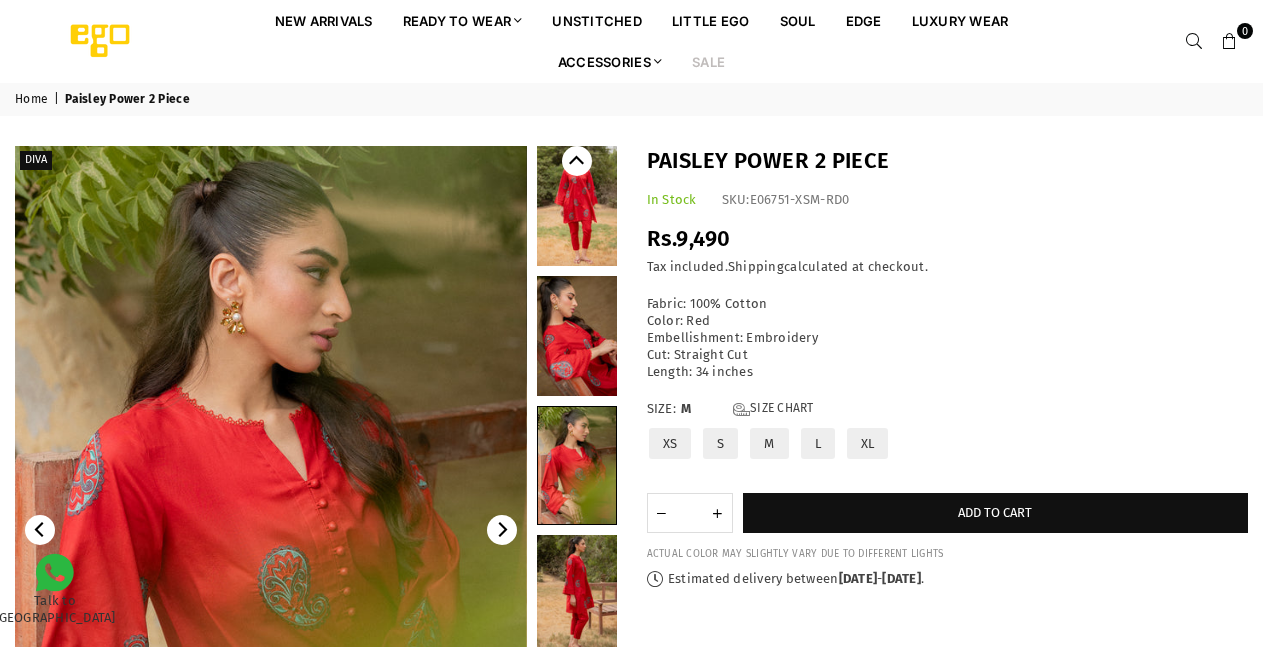 click on "Sale" at bounding box center (708, 61) 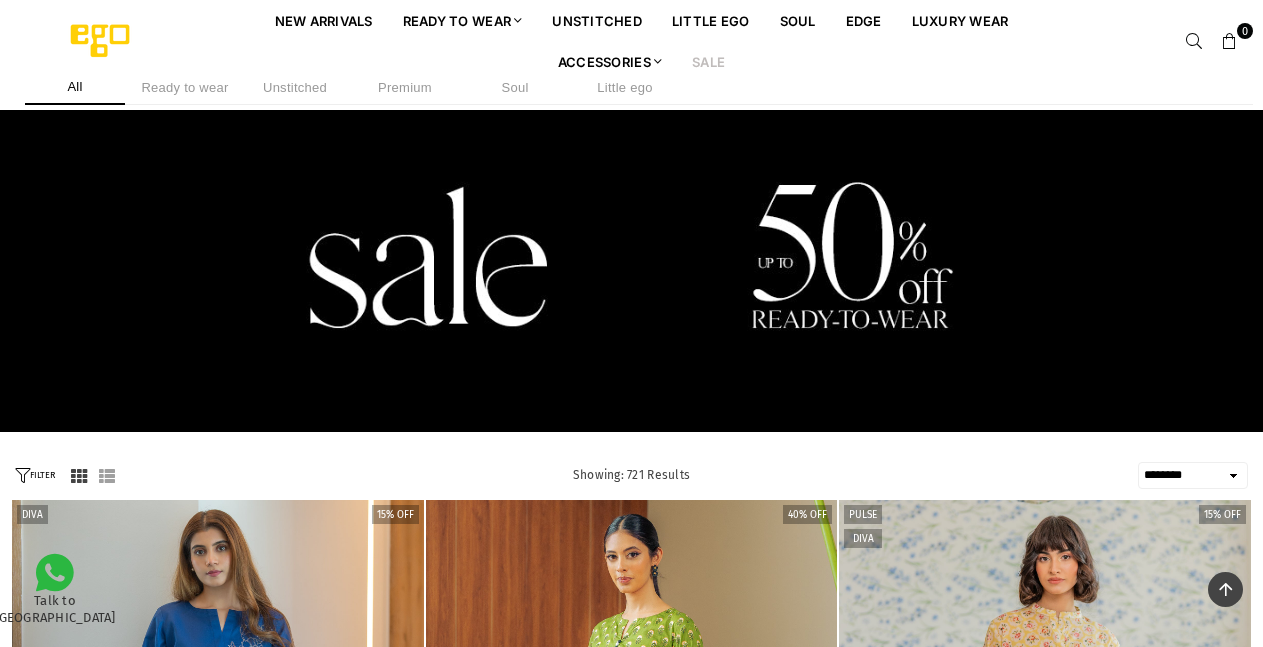 select on "******" 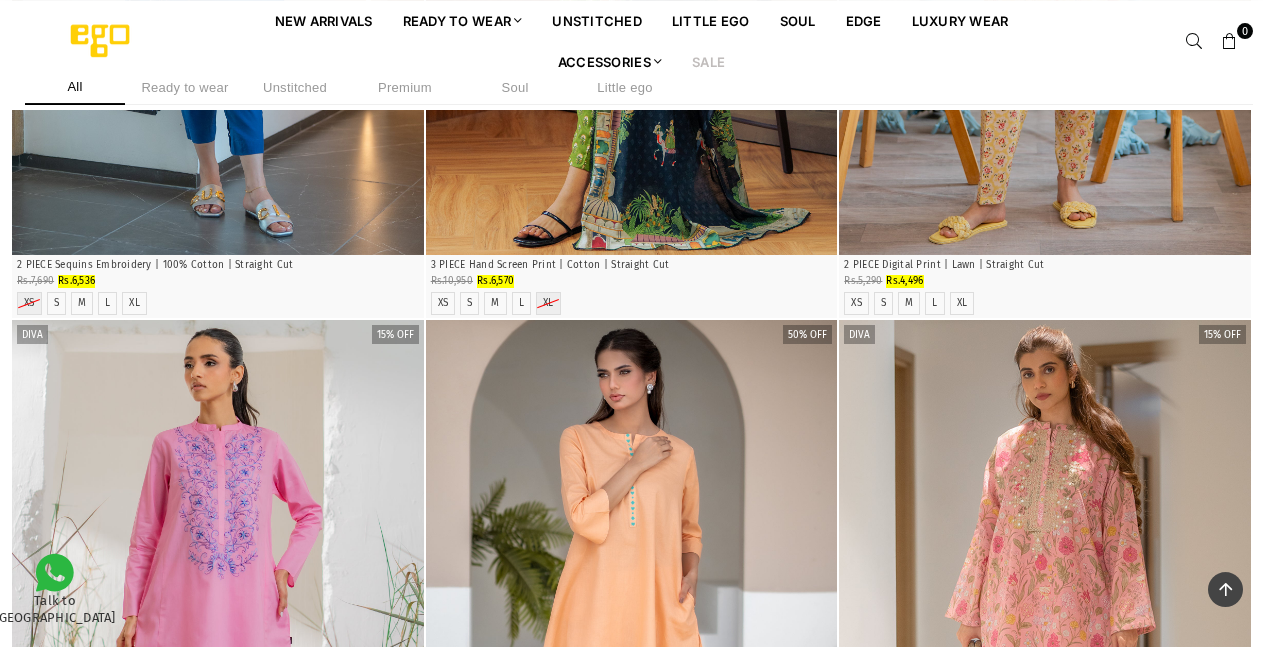 scroll, scrollTop: 863, scrollLeft: 0, axis: vertical 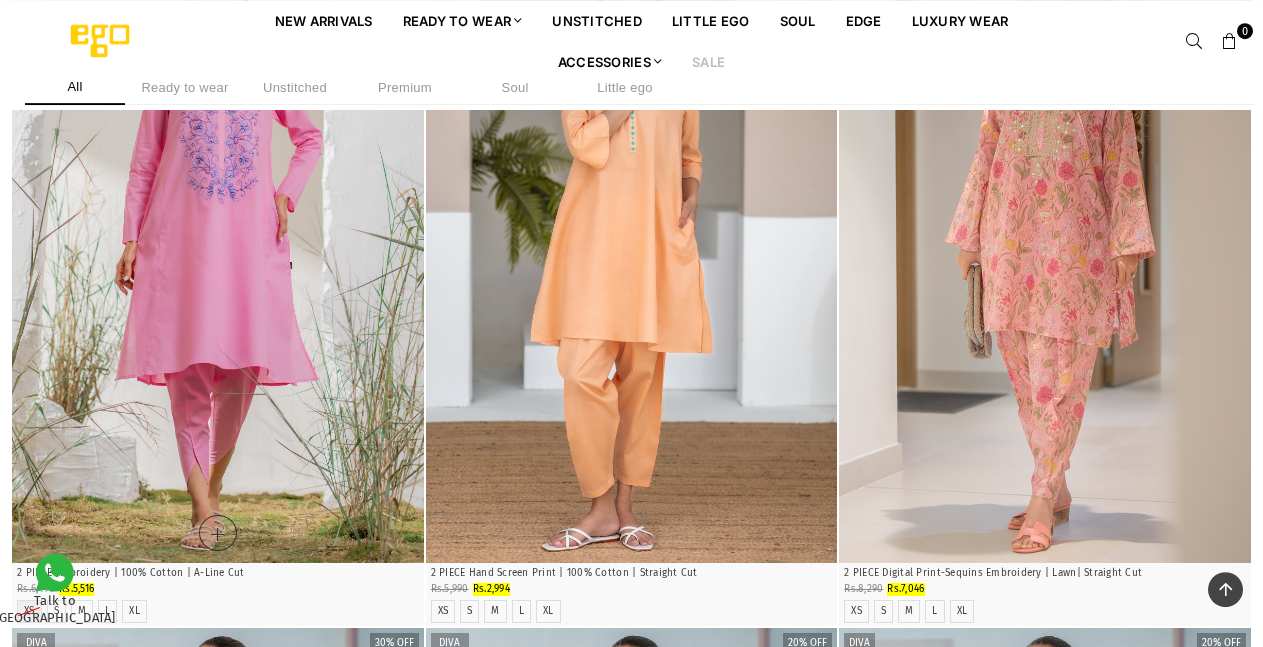 click at bounding box center [218, 254] 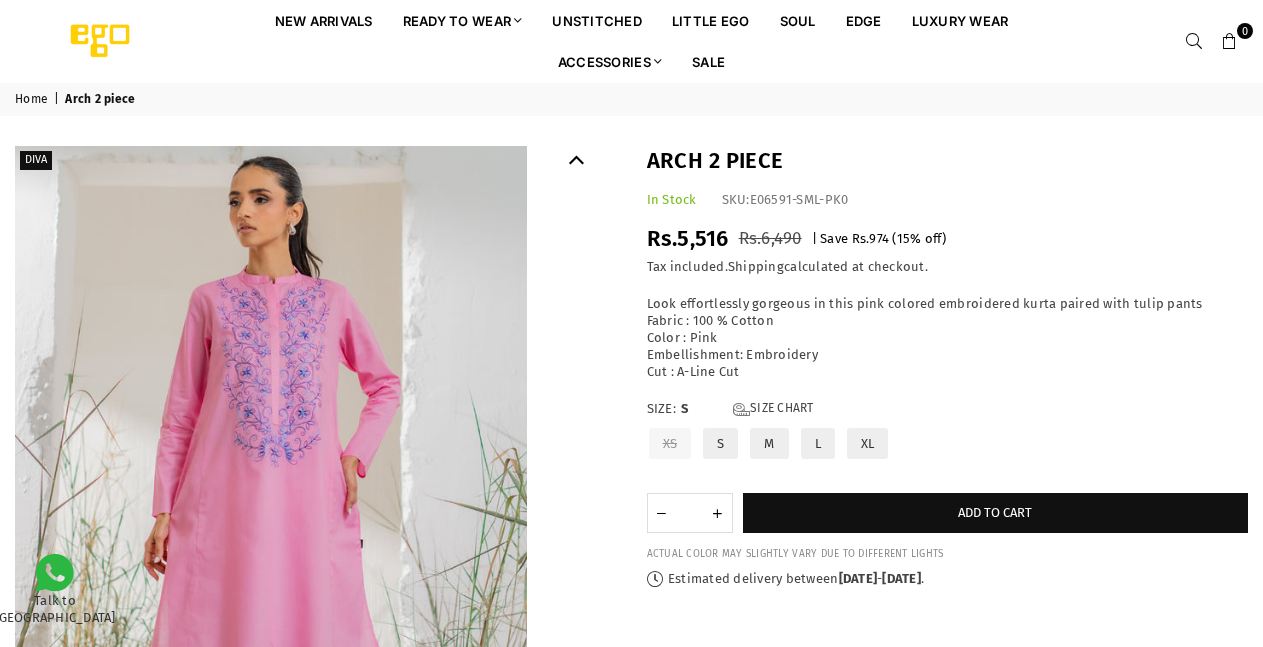 click on "M" at bounding box center (769, 443) 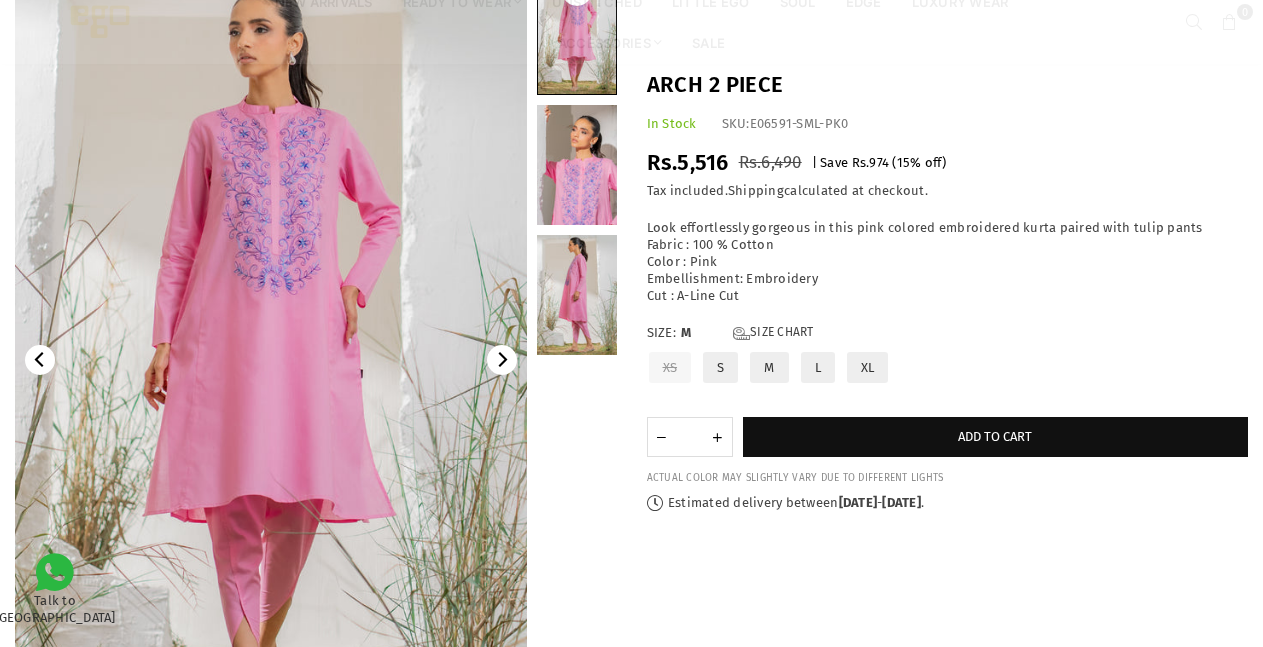 scroll, scrollTop: 251, scrollLeft: 0, axis: vertical 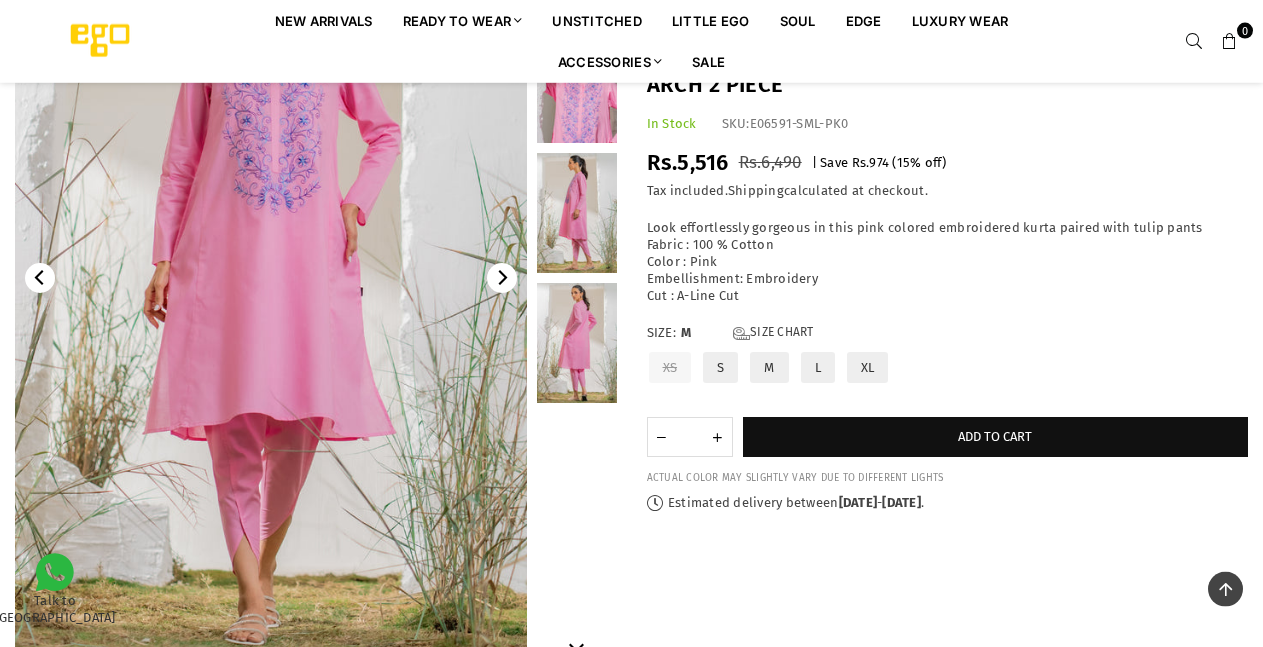 click at bounding box center (577, 83) 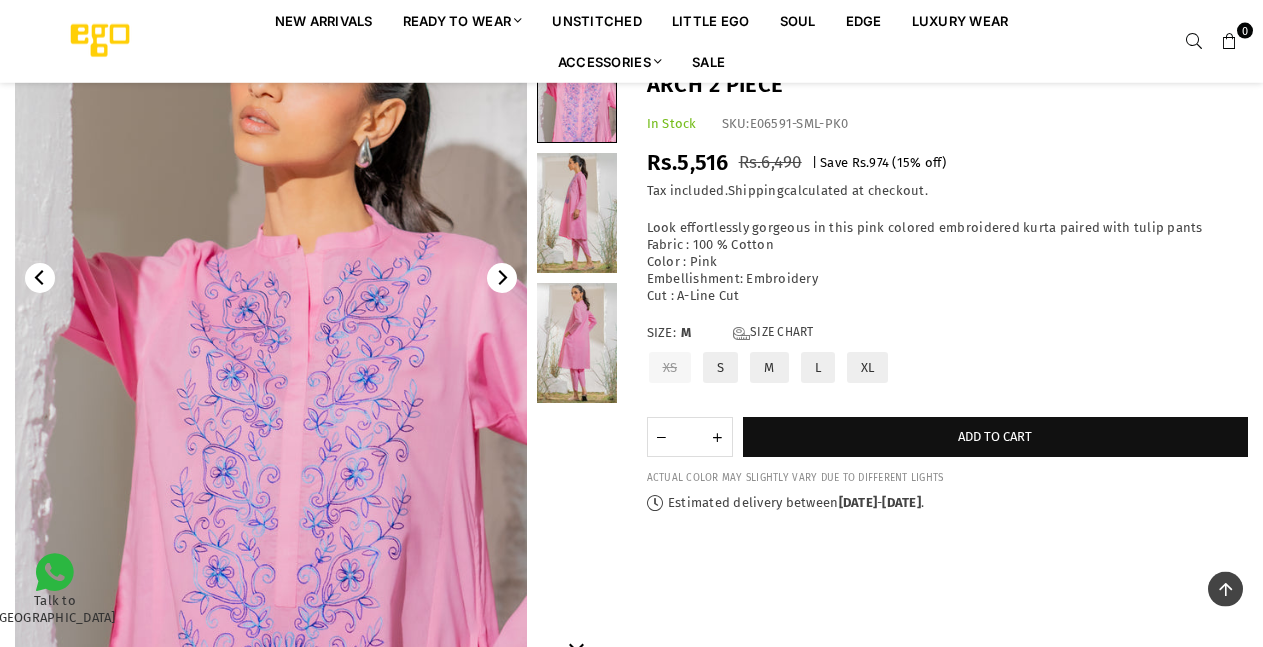 click at bounding box center [577, 213] 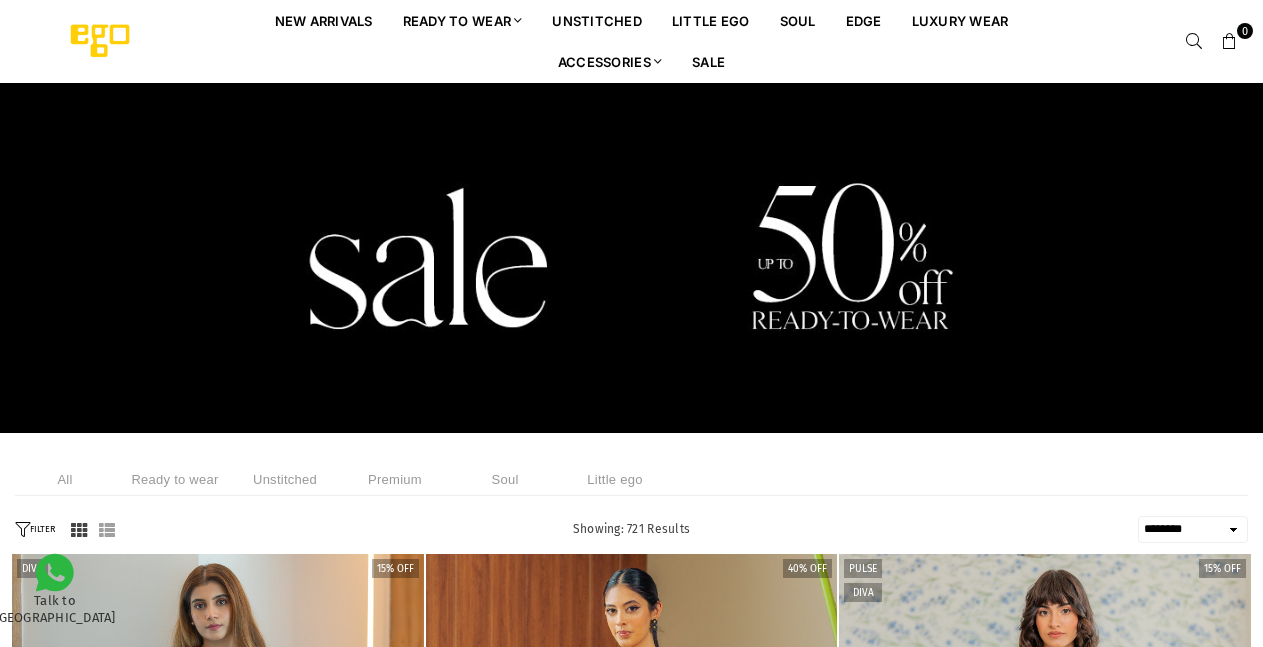 select on "******" 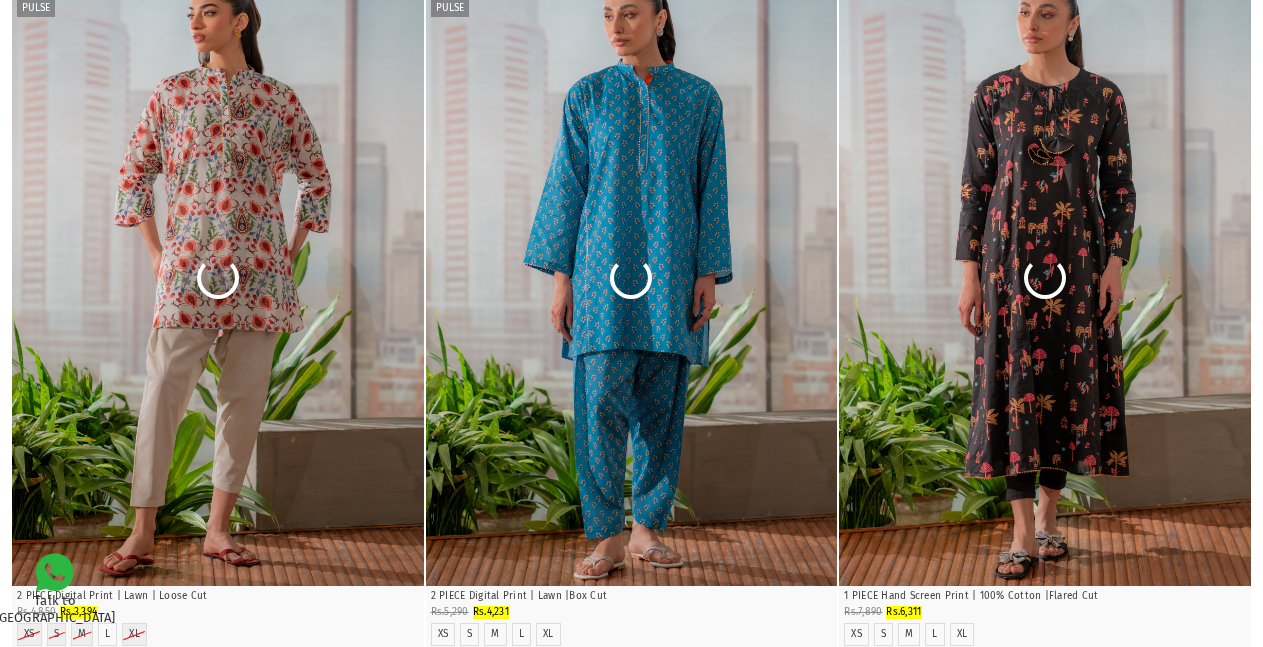 scroll, scrollTop: 2101, scrollLeft: 0, axis: vertical 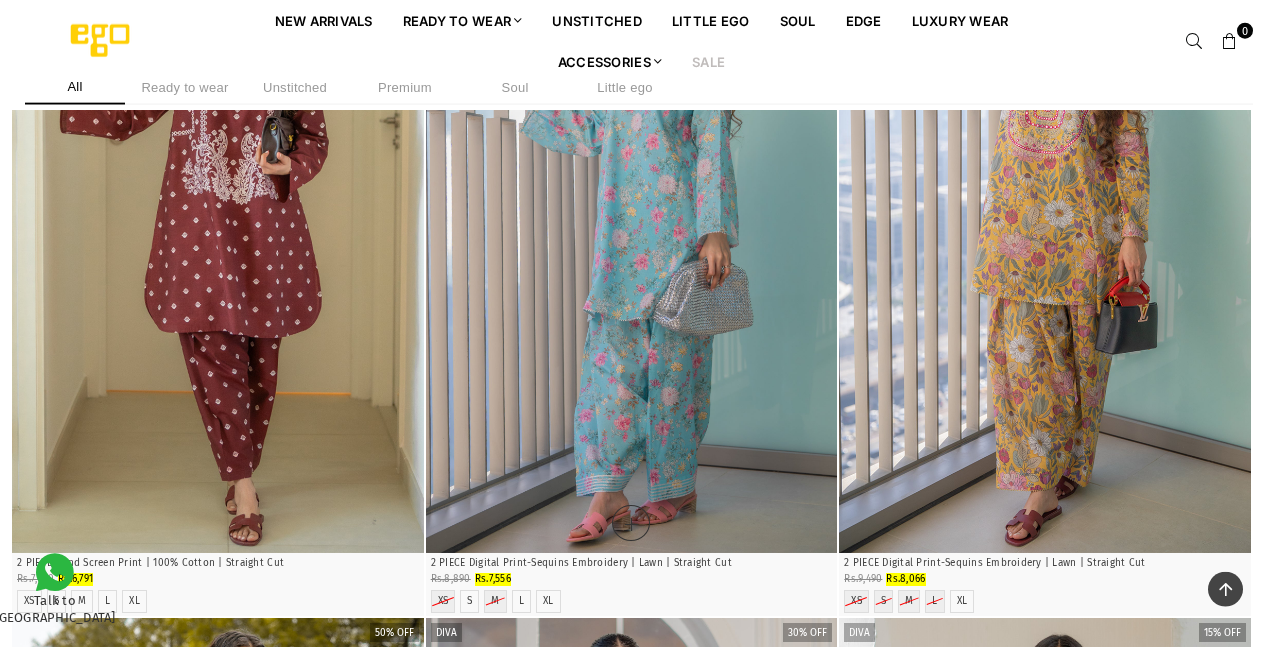 click at bounding box center (632, 244) 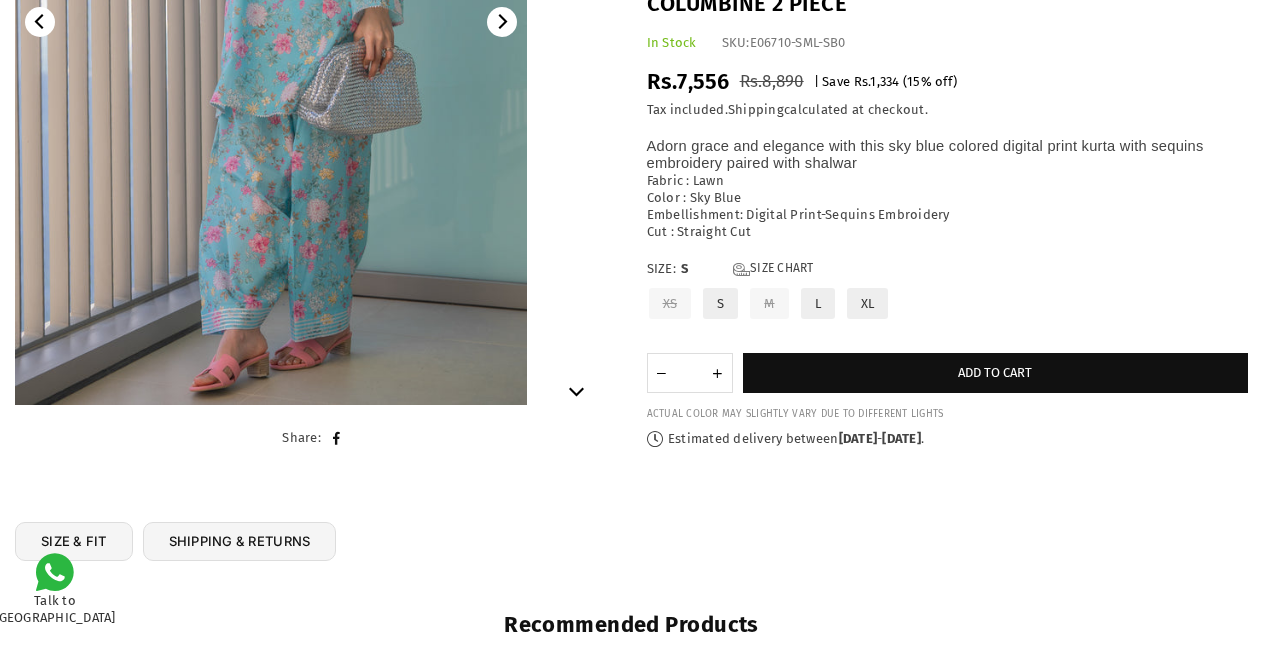 click at bounding box center (271, 21) 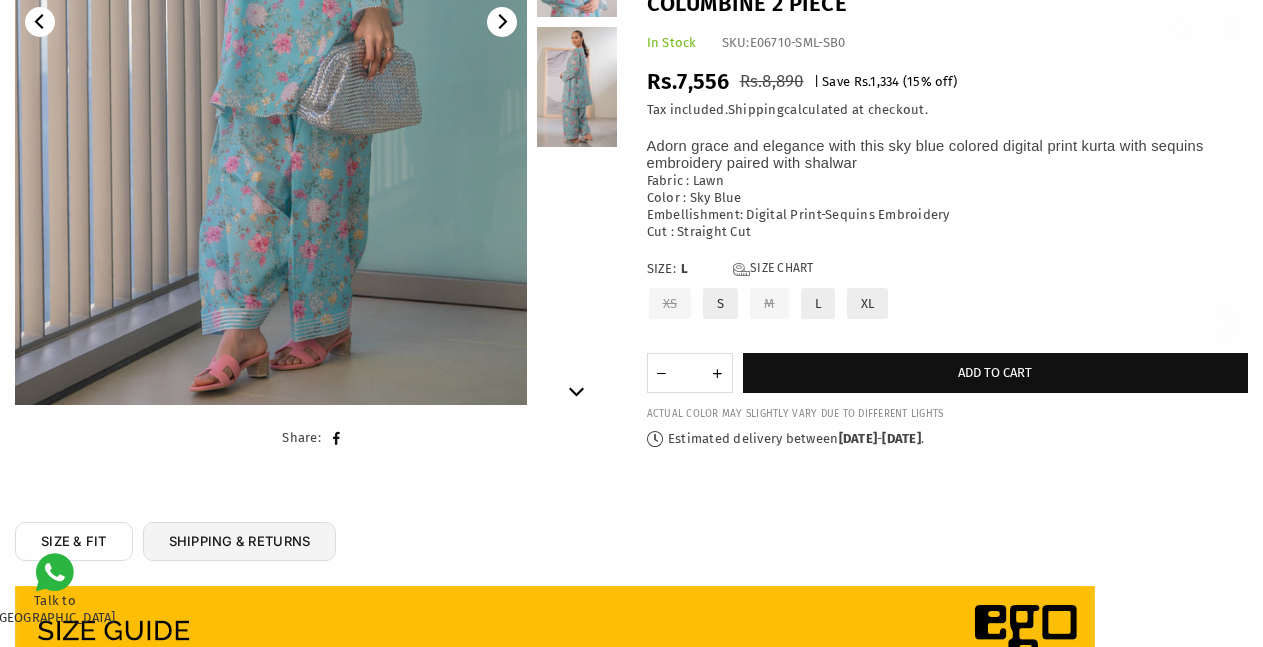 scroll, scrollTop: 590, scrollLeft: 0, axis: vertical 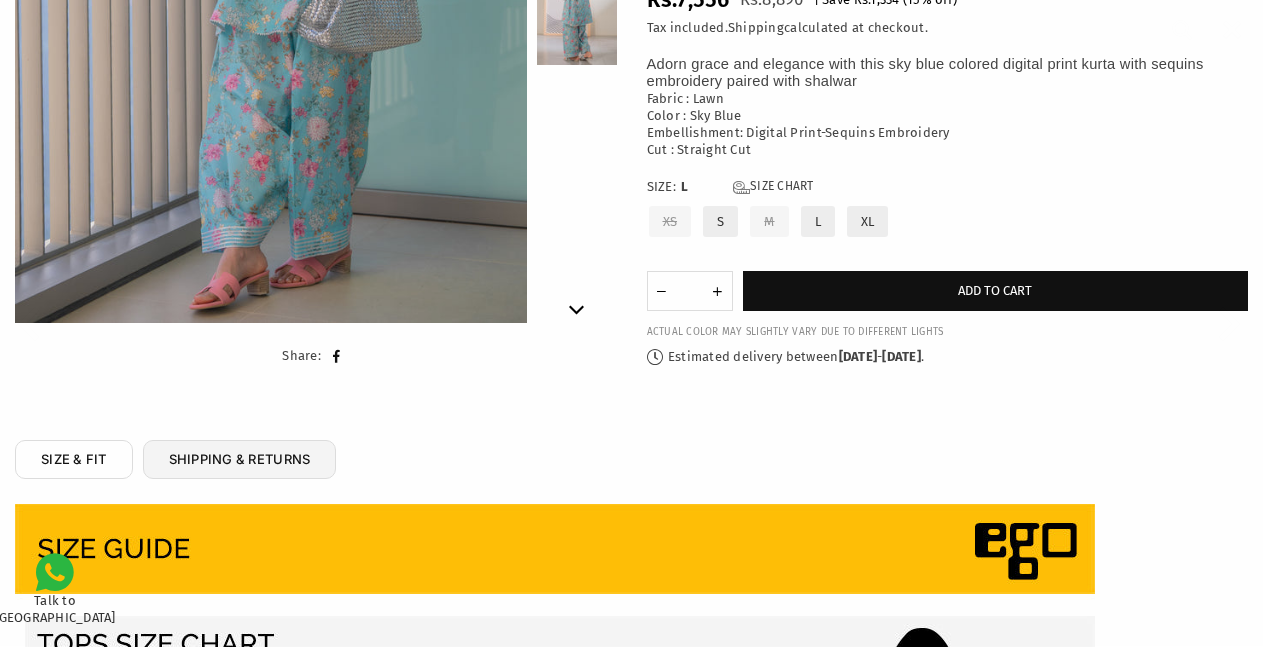 click at bounding box center [270, 21] 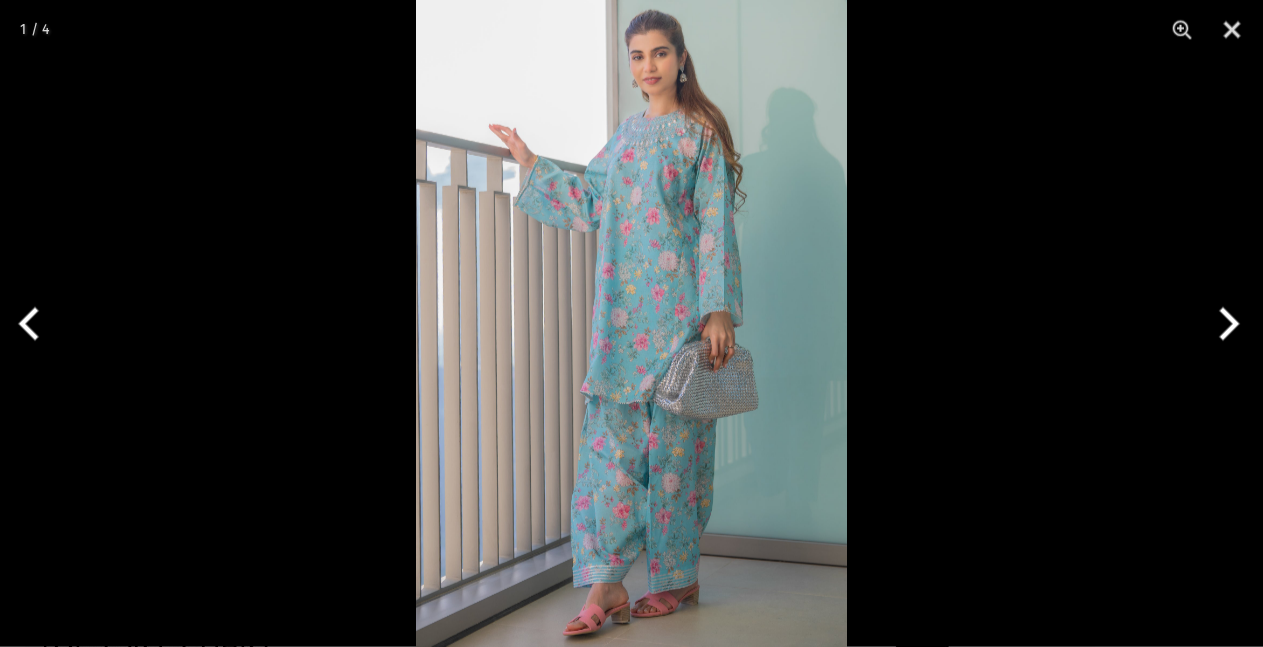 click at bounding box center [631, 323] 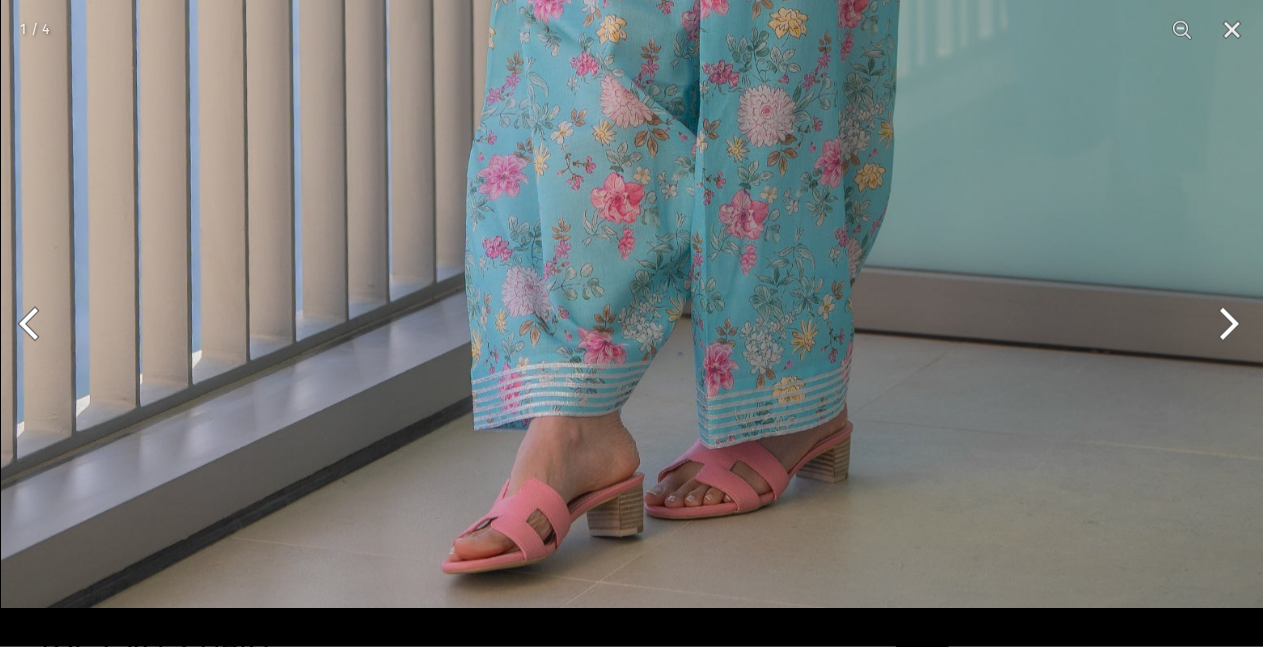 click at bounding box center (648, -363) 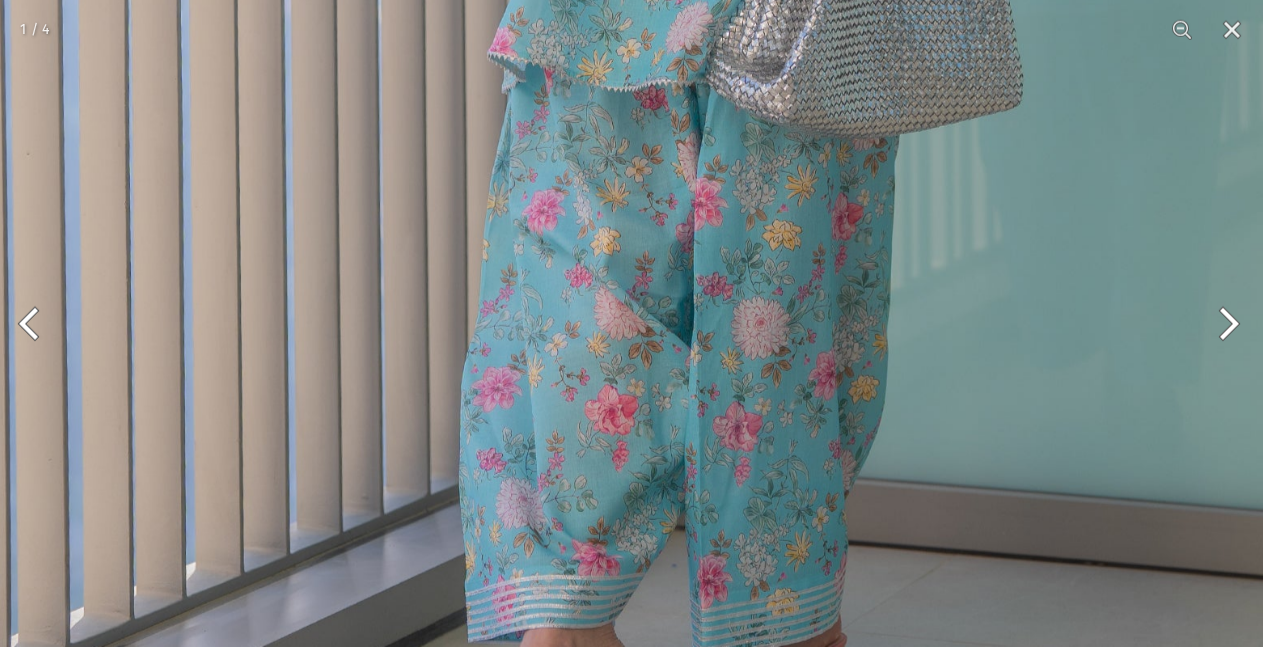 click at bounding box center [642, -151] 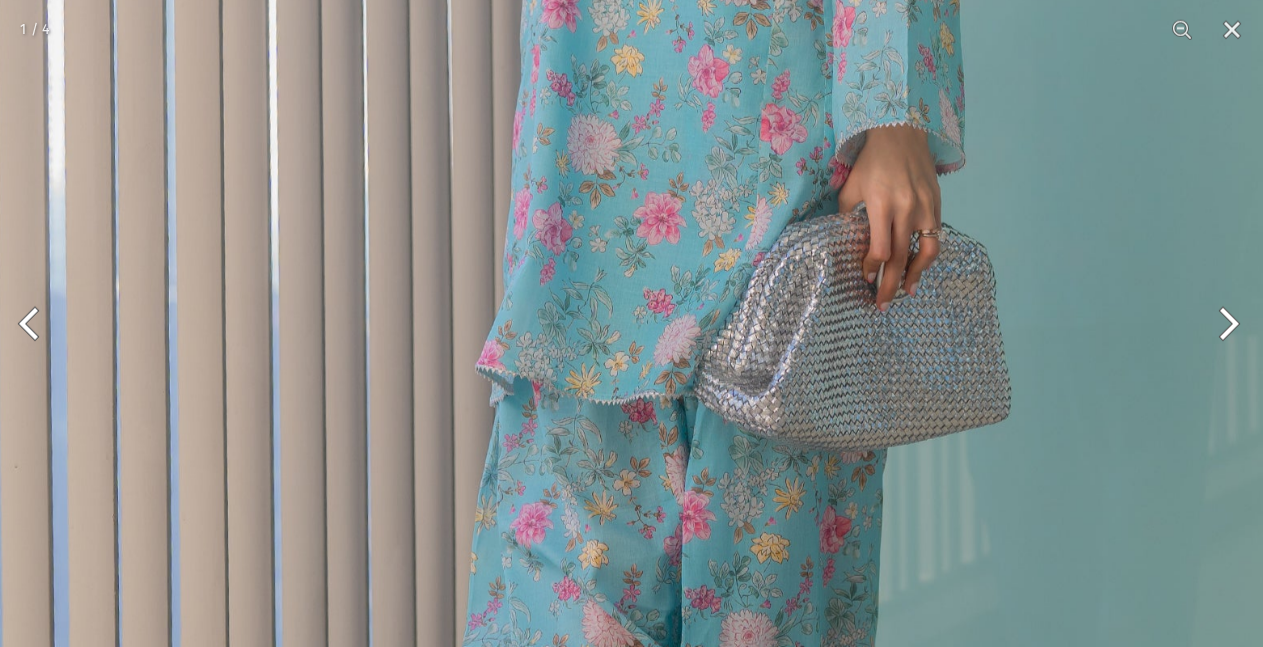 click at bounding box center [630, 162] 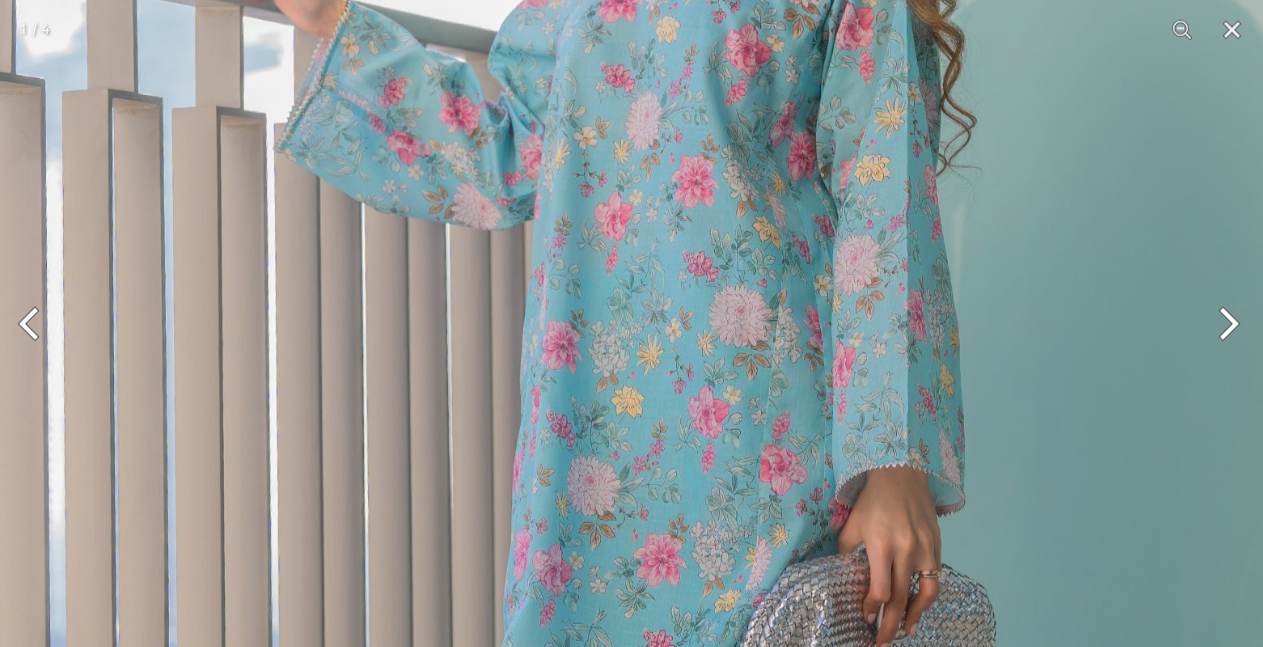 click at bounding box center [630, 503] 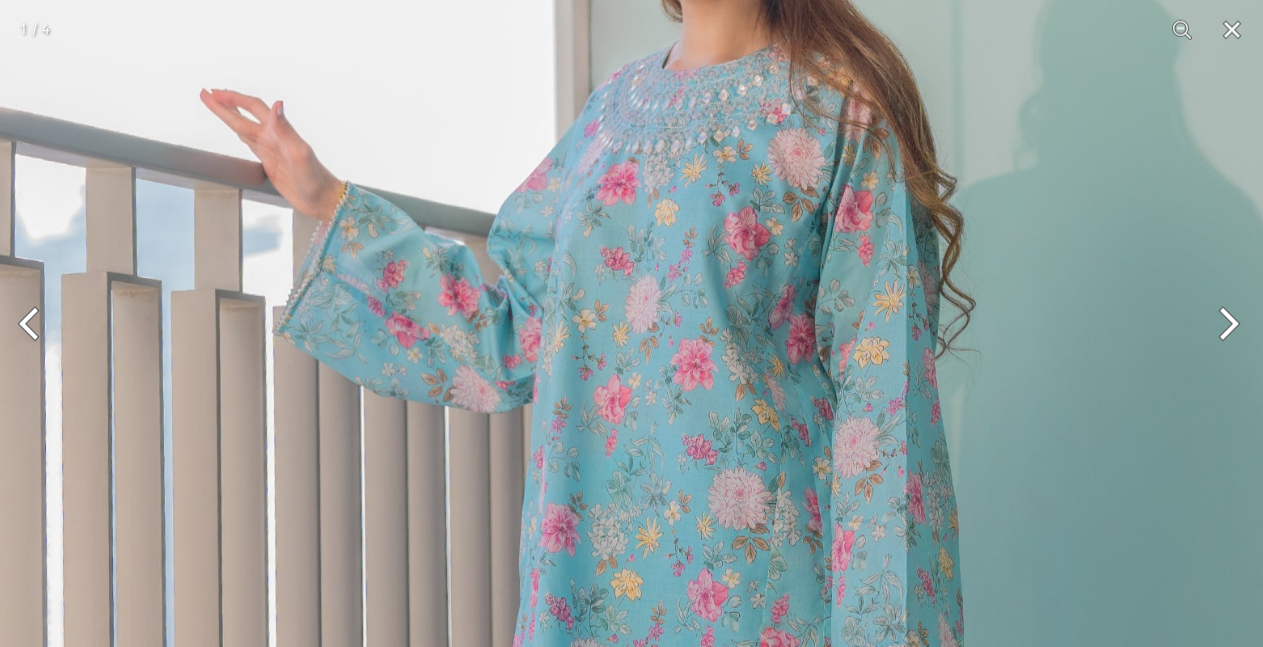 click at bounding box center [629, 686] 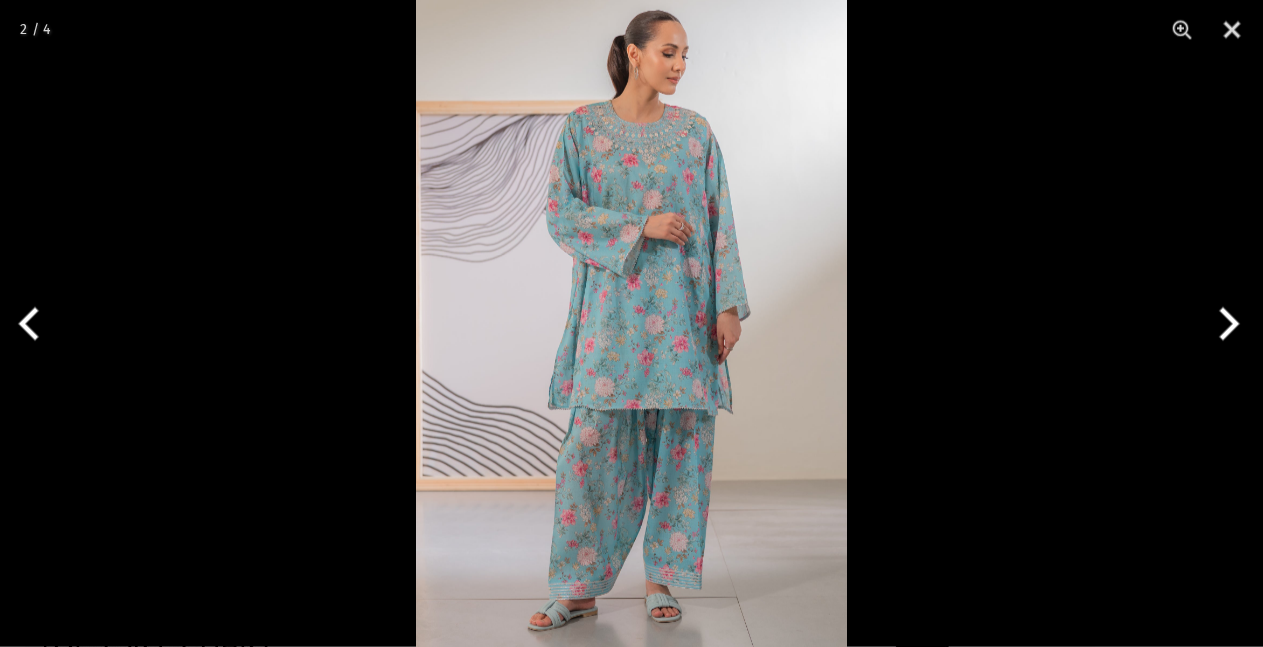 click at bounding box center [631, 323] 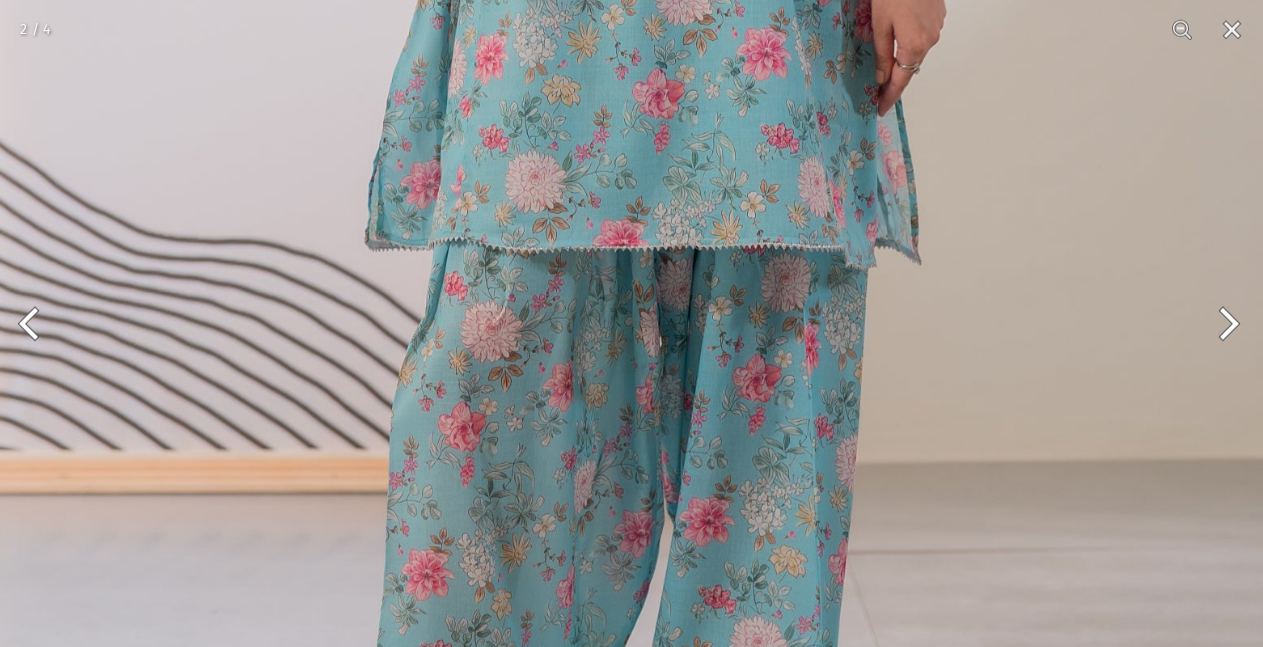 click at bounding box center [616, -9] 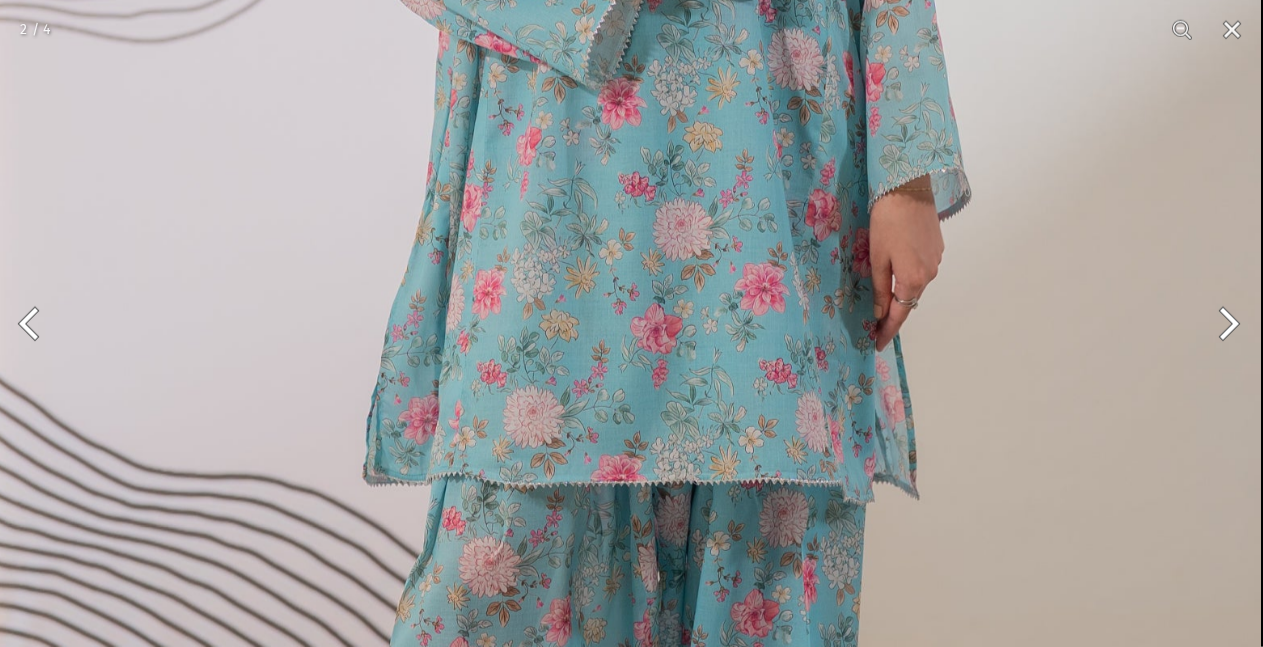 click at bounding box center (614, 226) 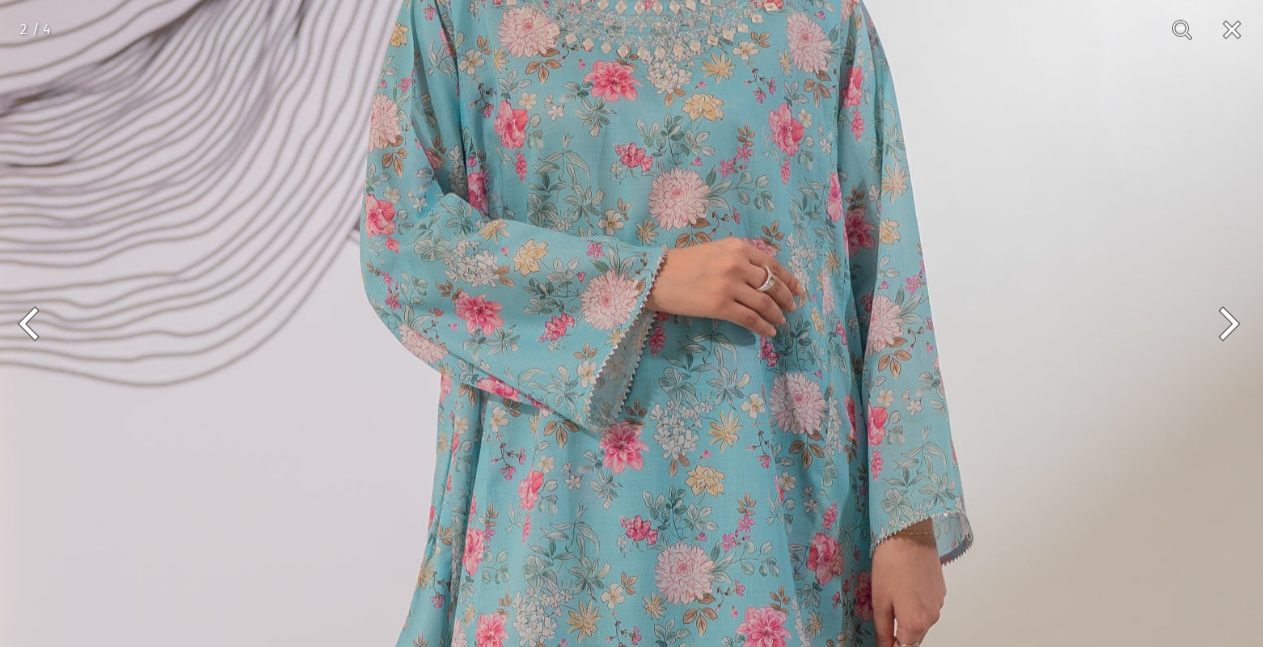 click at bounding box center (616, 570) 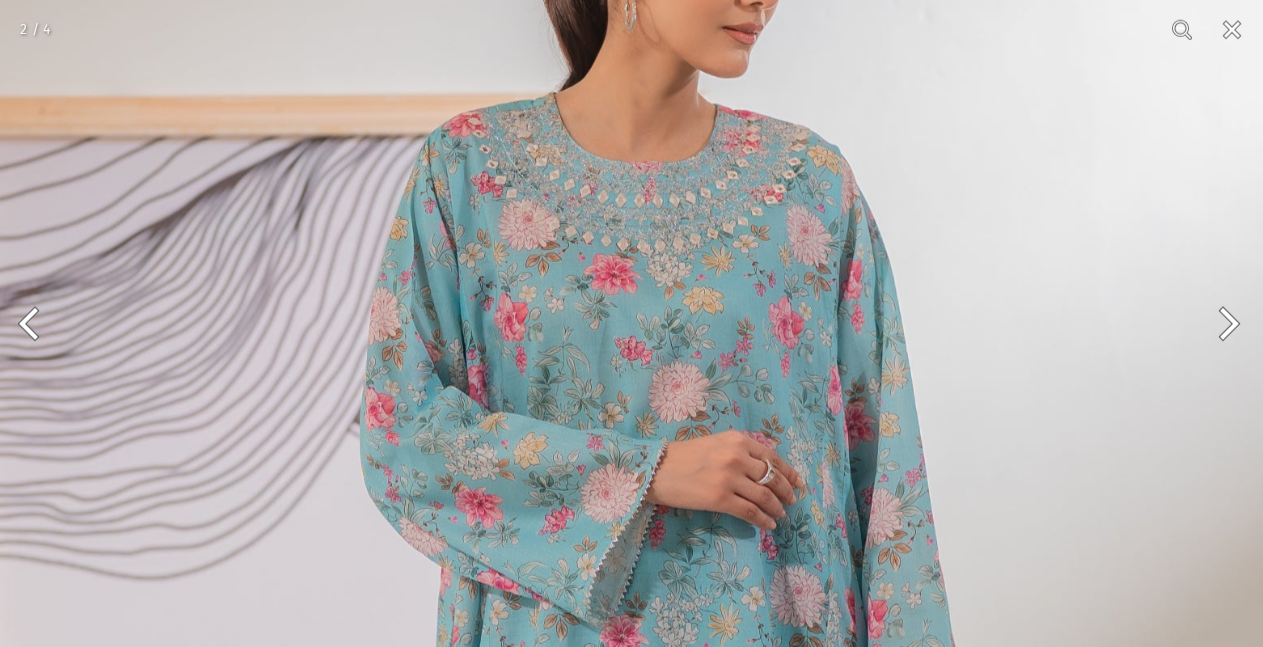 click at bounding box center [616, 763] 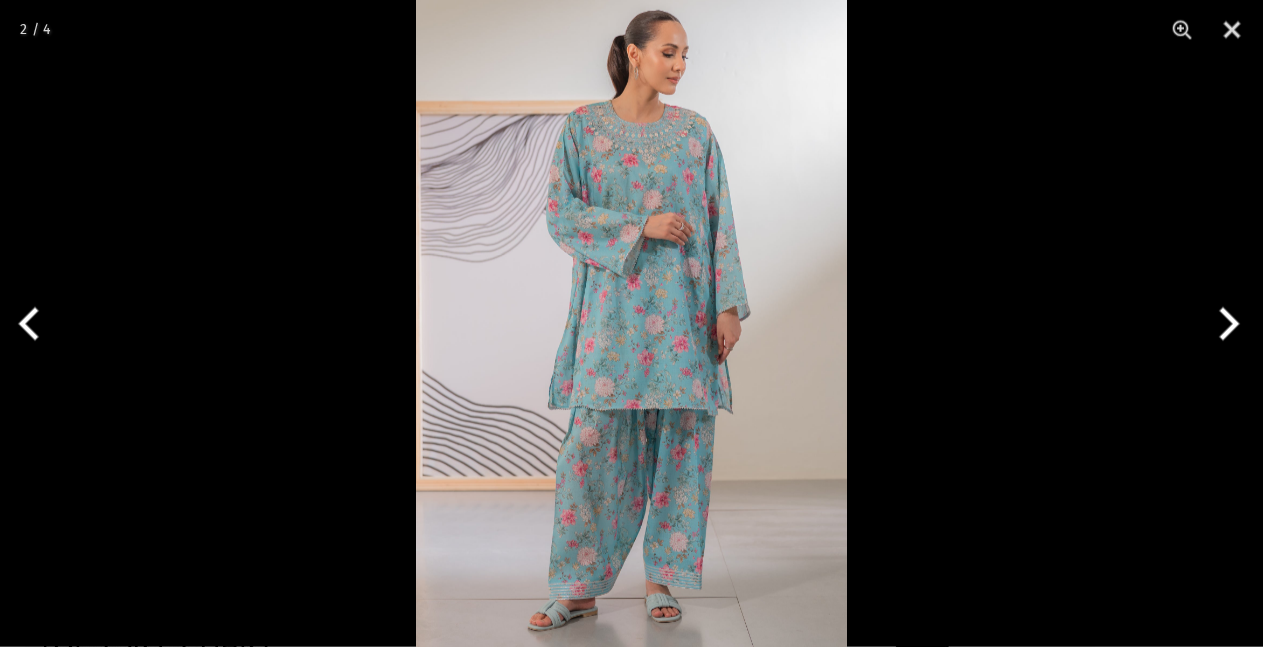 click at bounding box center [1225, 324] 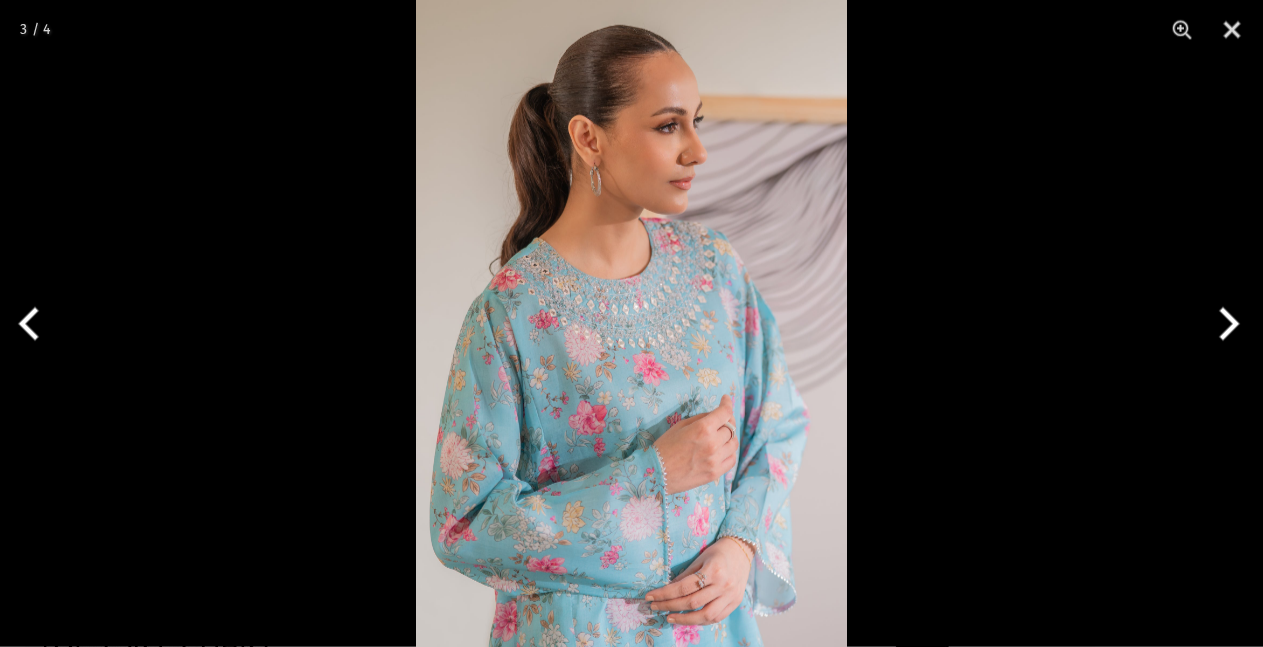 click at bounding box center [631, 323] 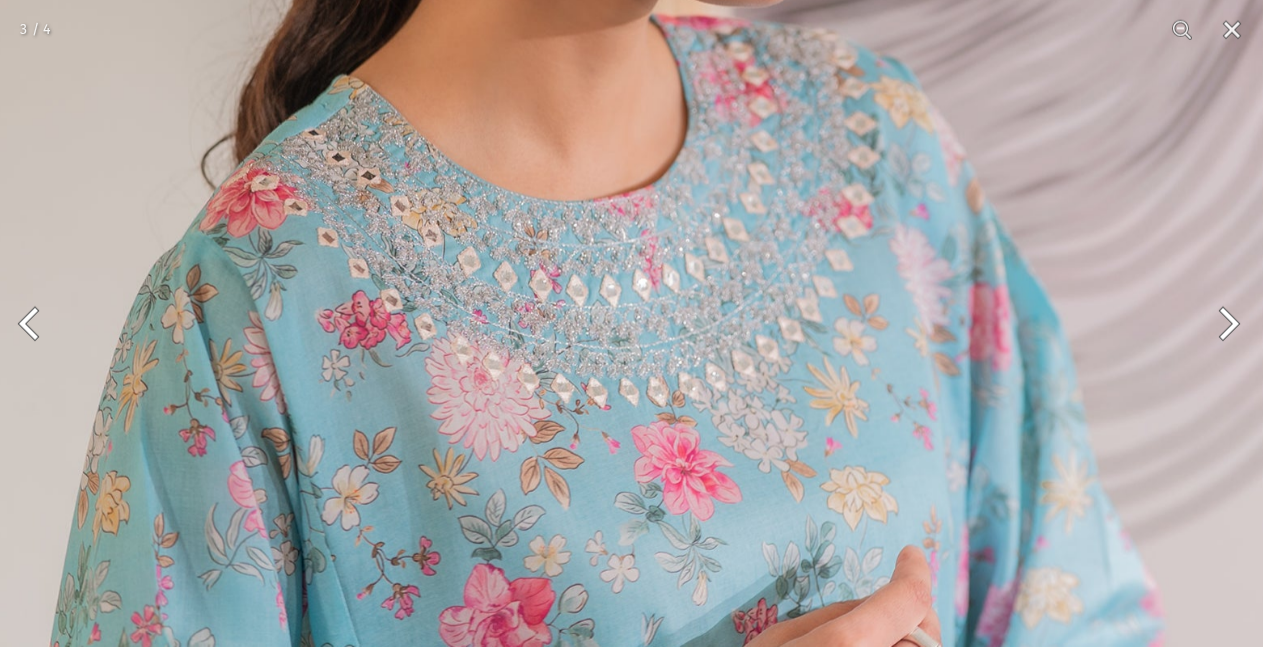 click at bounding box center [628, 332] 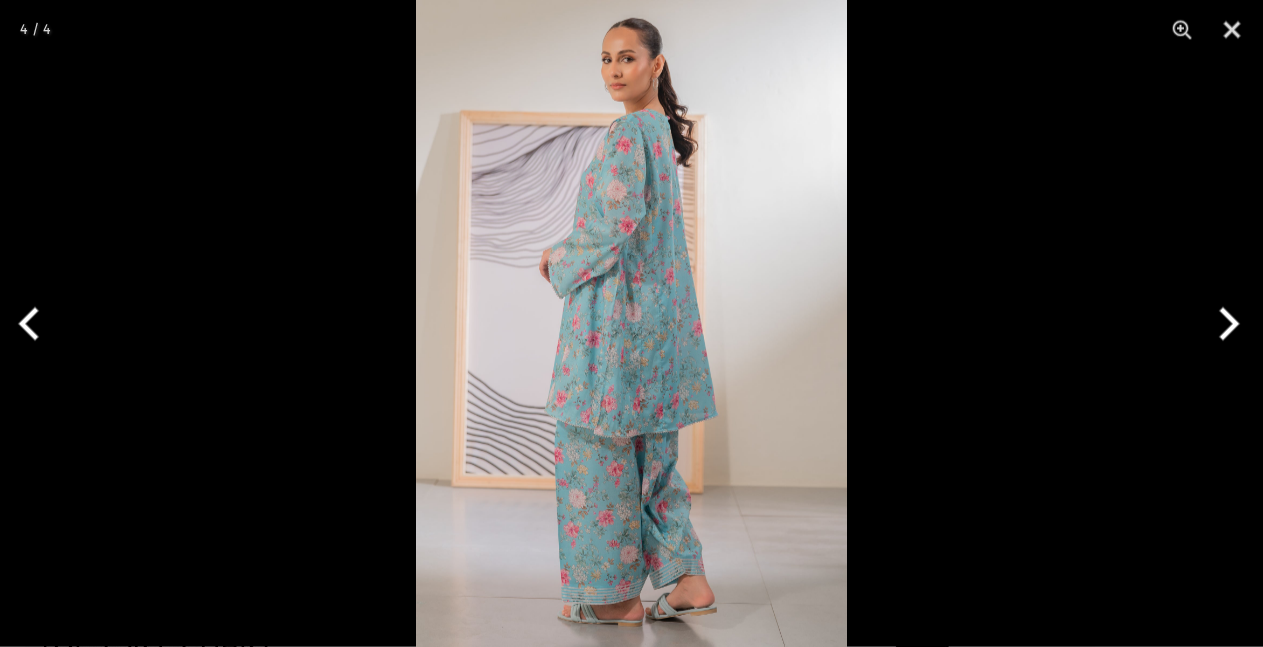click at bounding box center (1225, 324) 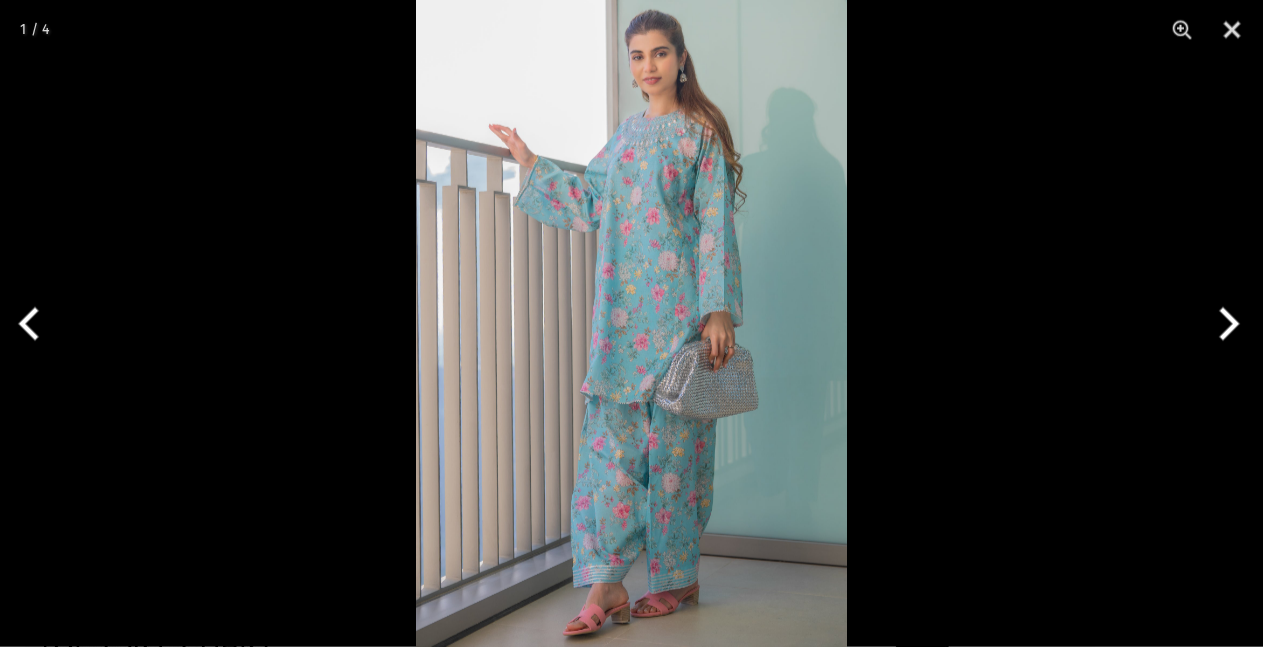click at bounding box center (1225, 324) 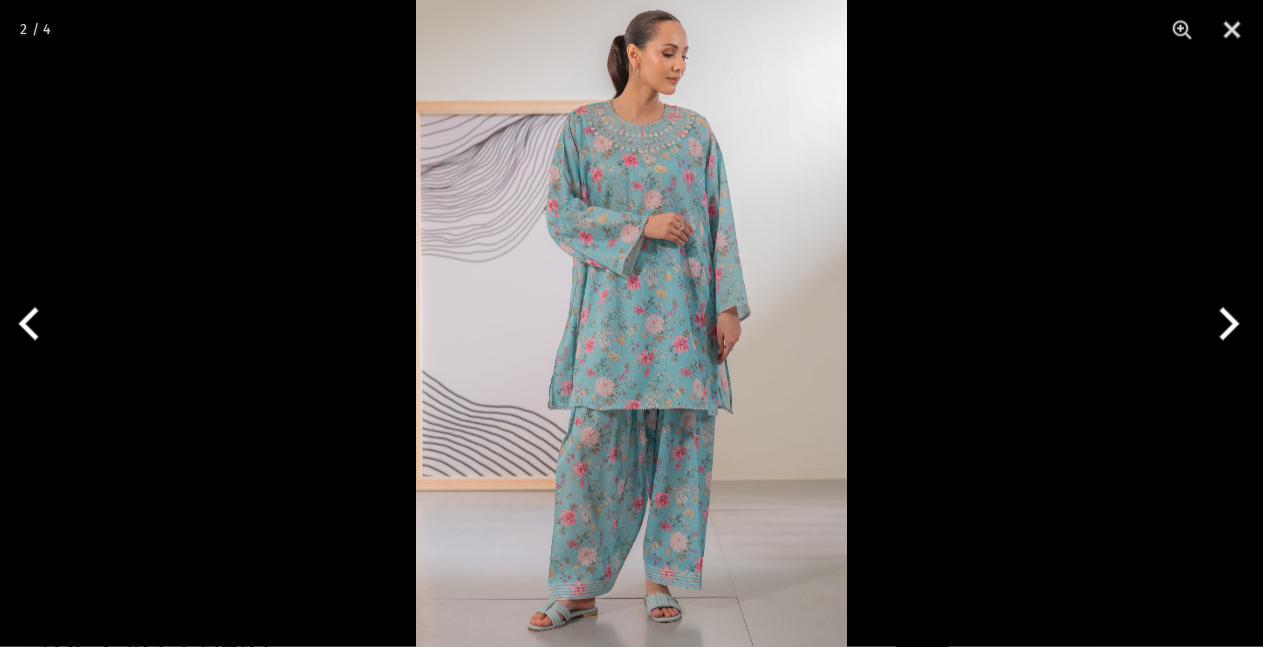 click at bounding box center [631, 323] 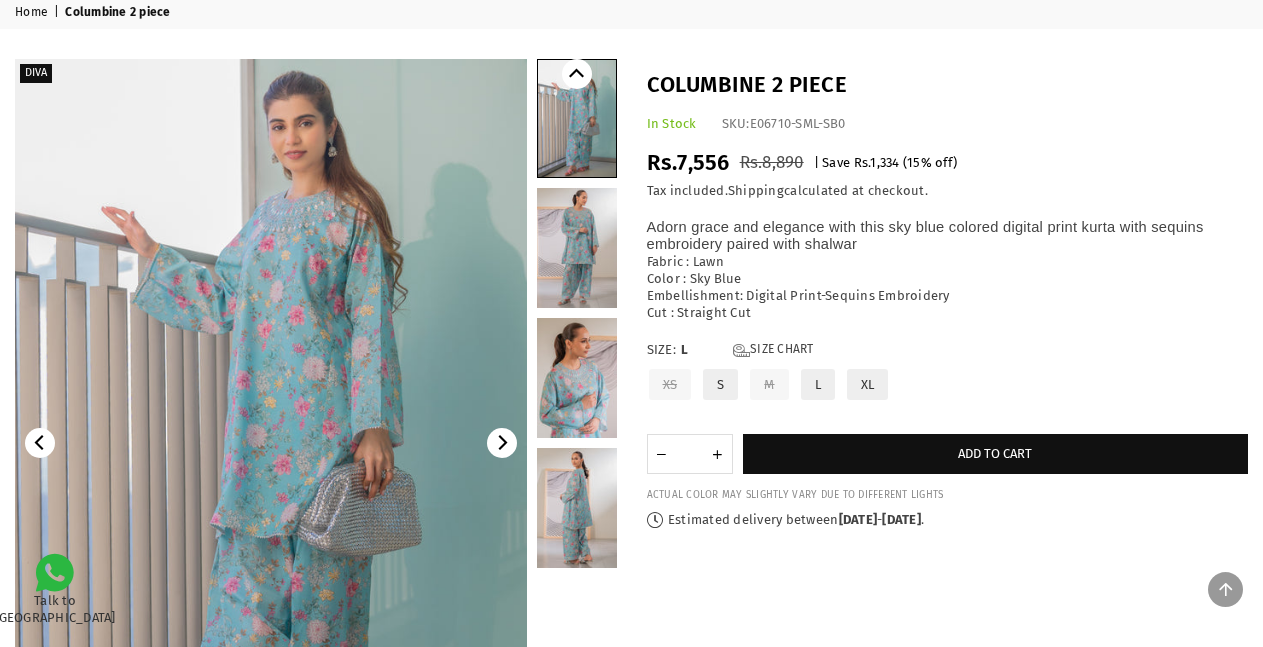 scroll, scrollTop: 0, scrollLeft: 0, axis: both 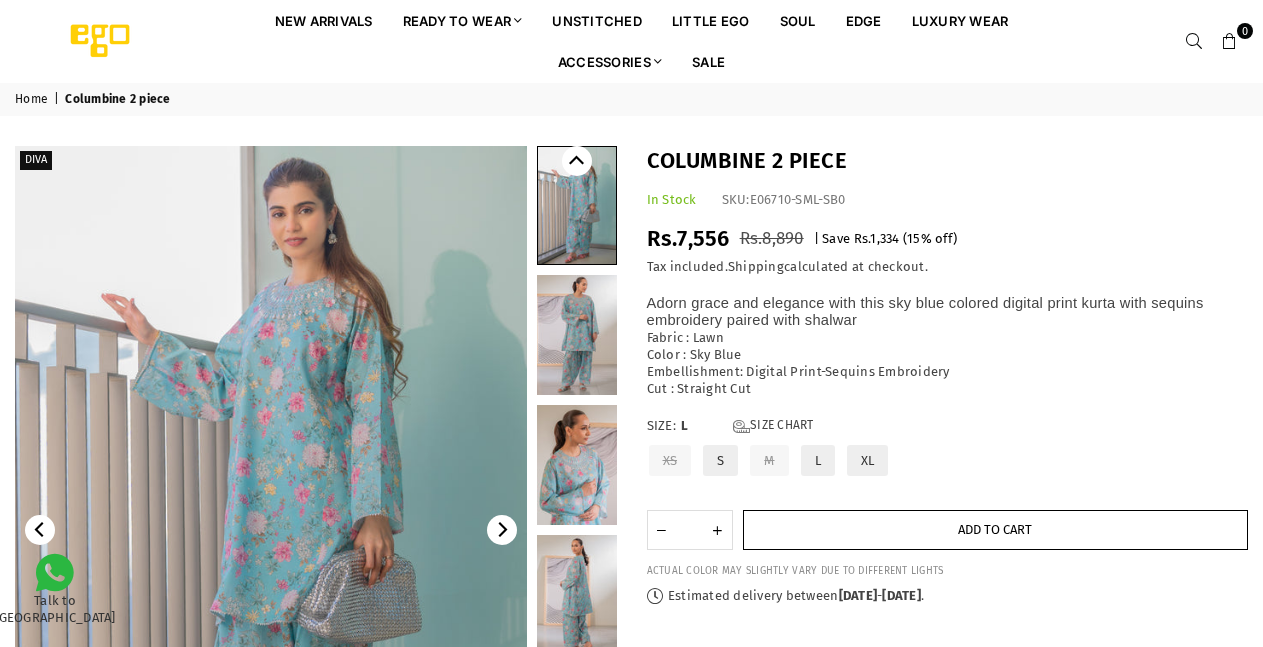 click on "Add to cart" at bounding box center [996, 530] 